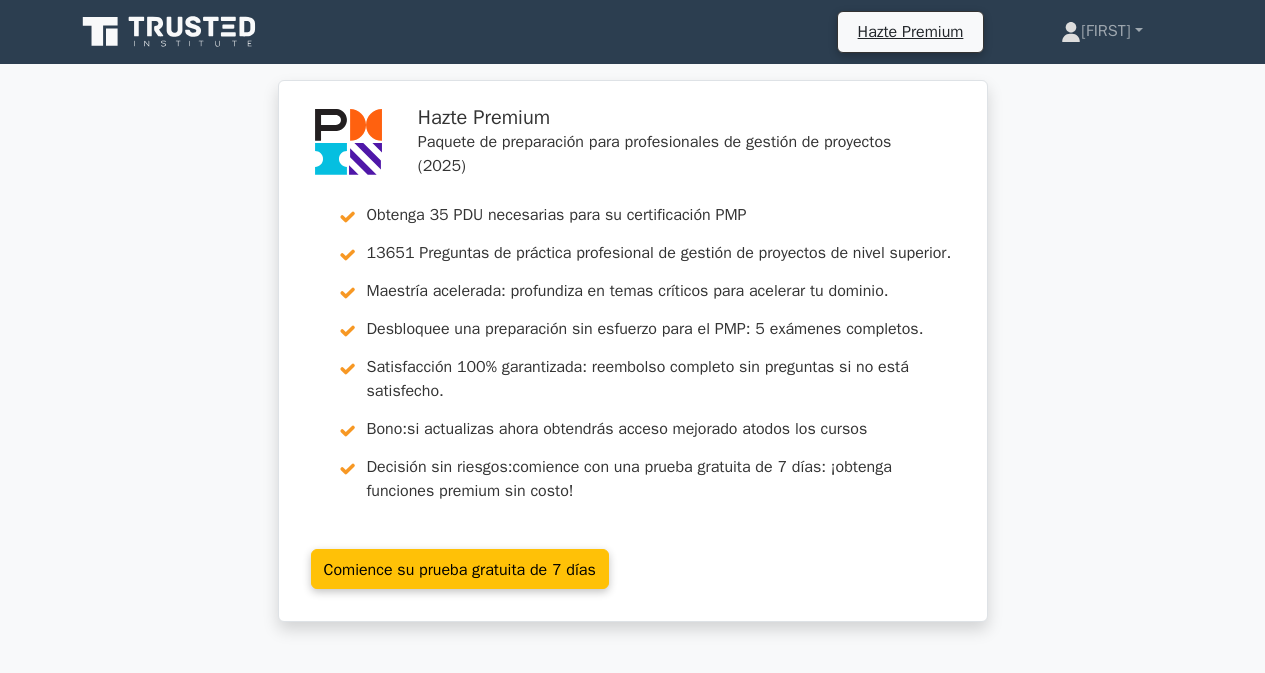 scroll, scrollTop: 13662, scrollLeft: 0, axis: vertical 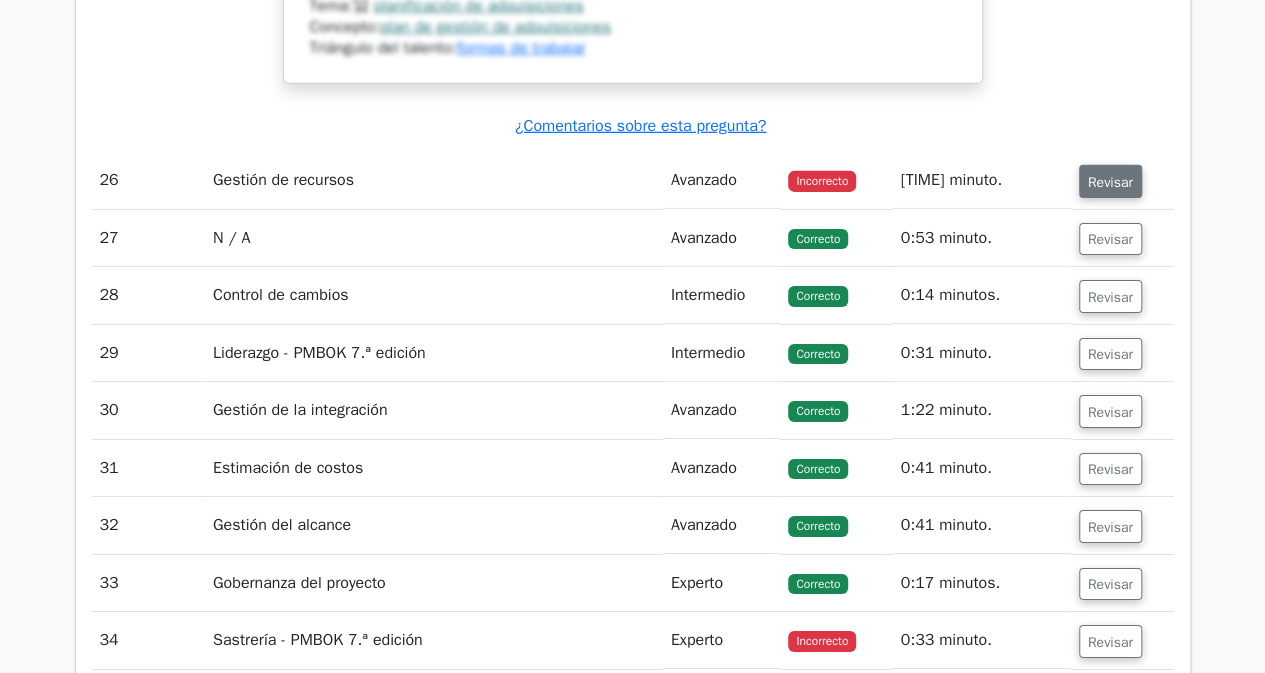 click on "Revisar" at bounding box center (1110, 182) 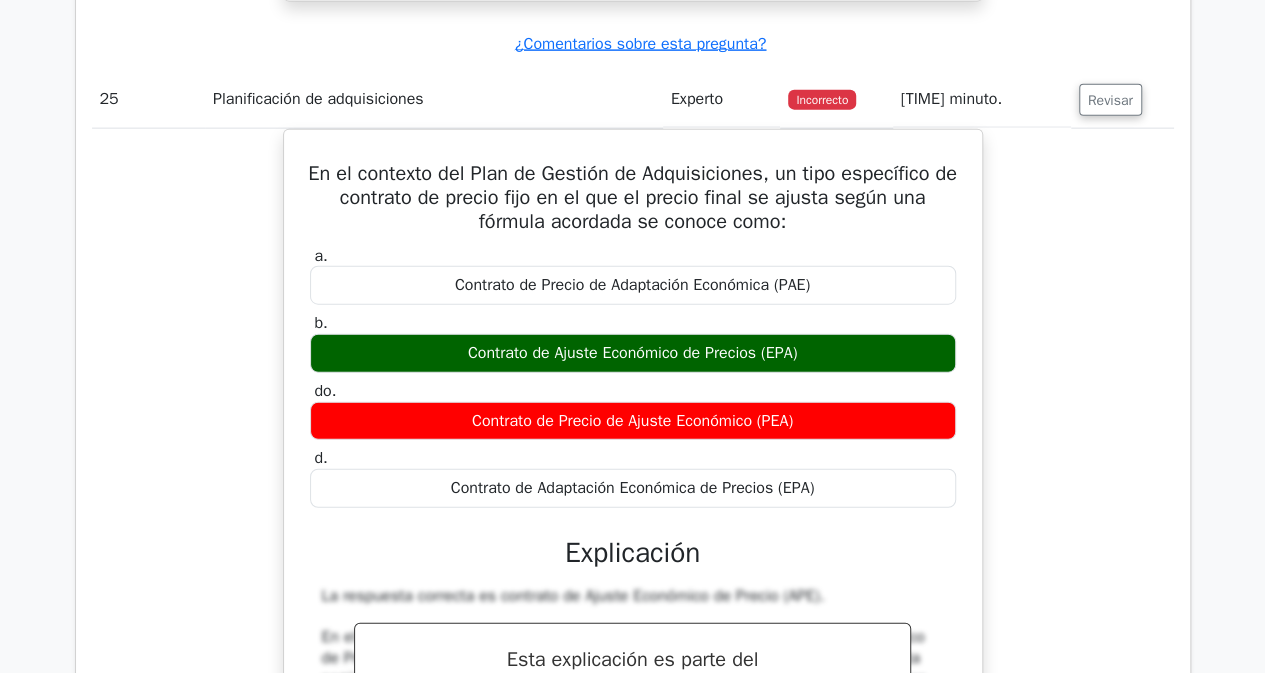 scroll, scrollTop: 13851, scrollLeft: 0, axis: vertical 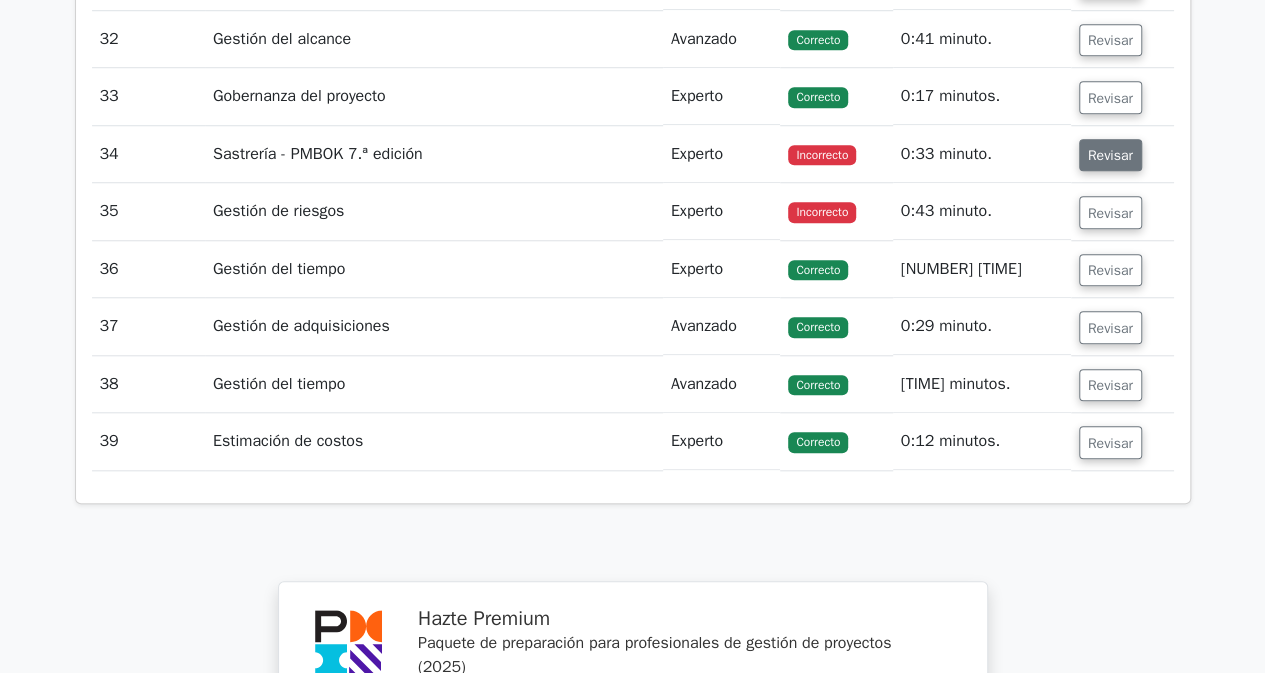 click on "Revisar" at bounding box center (1110, 155) 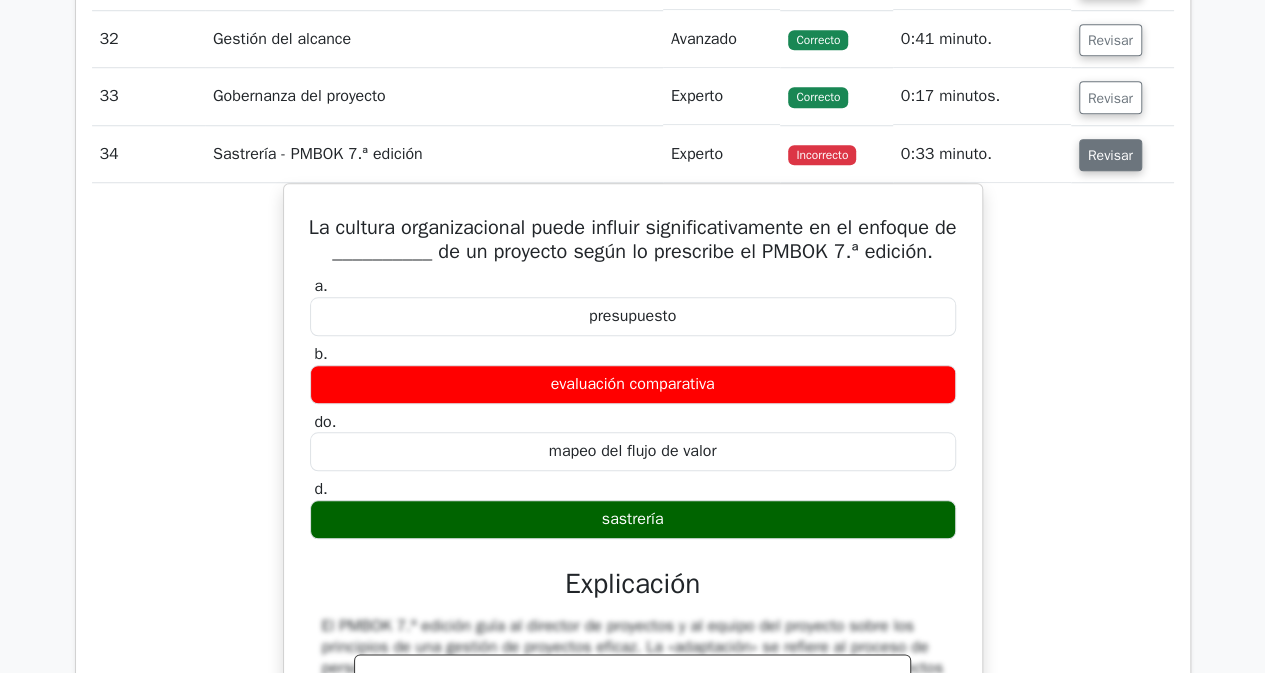 click on "Revisar" at bounding box center [1110, 155] 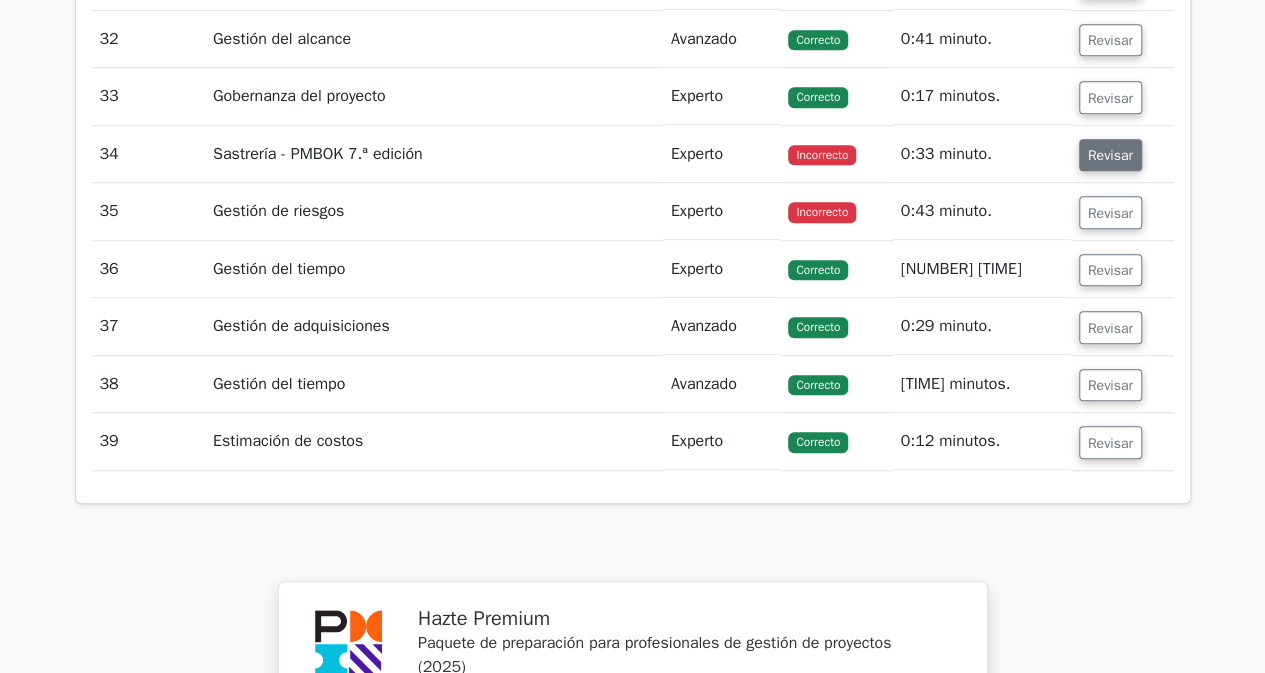 click on "Revisar" at bounding box center (1110, 155) 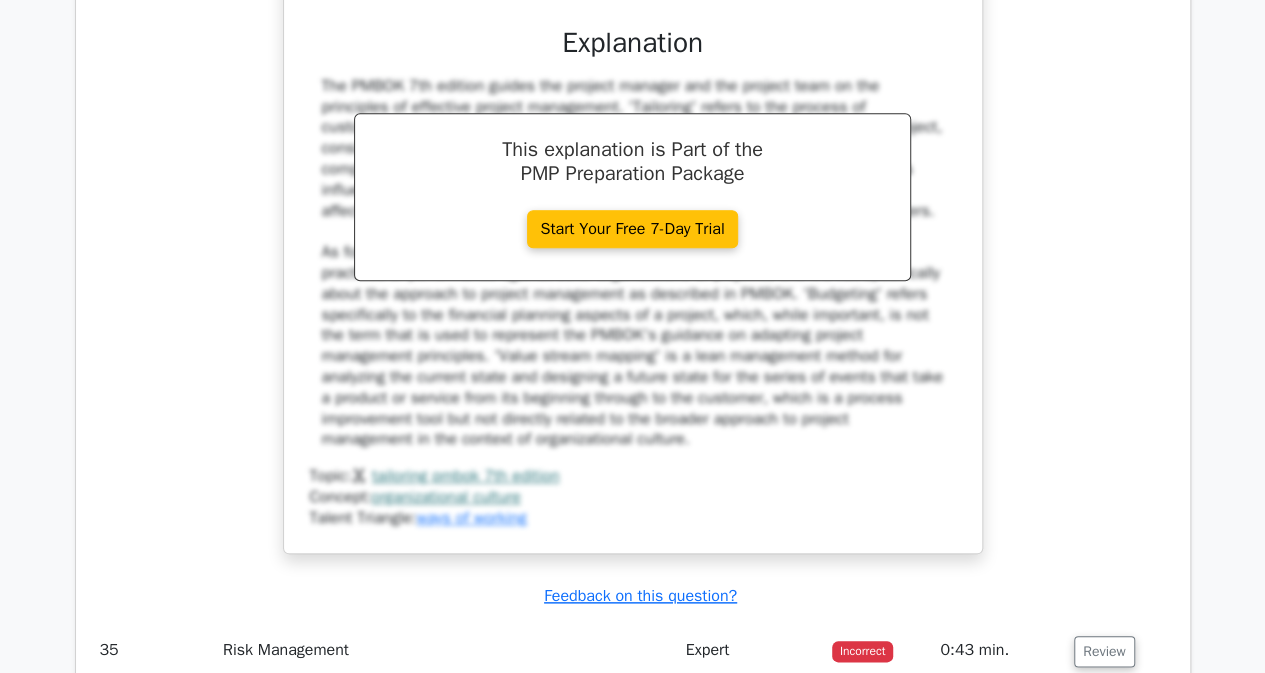 scroll, scrollTop: 15402, scrollLeft: 0, axis: vertical 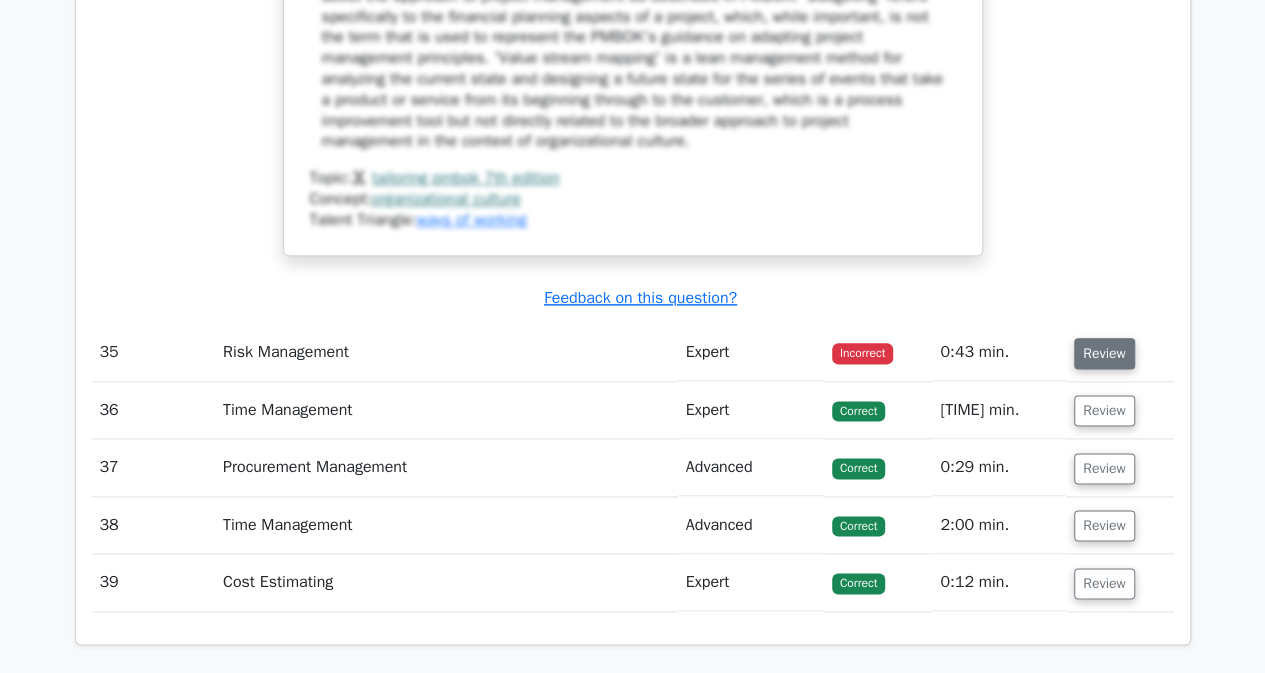 click on "Review" at bounding box center (1104, 353) 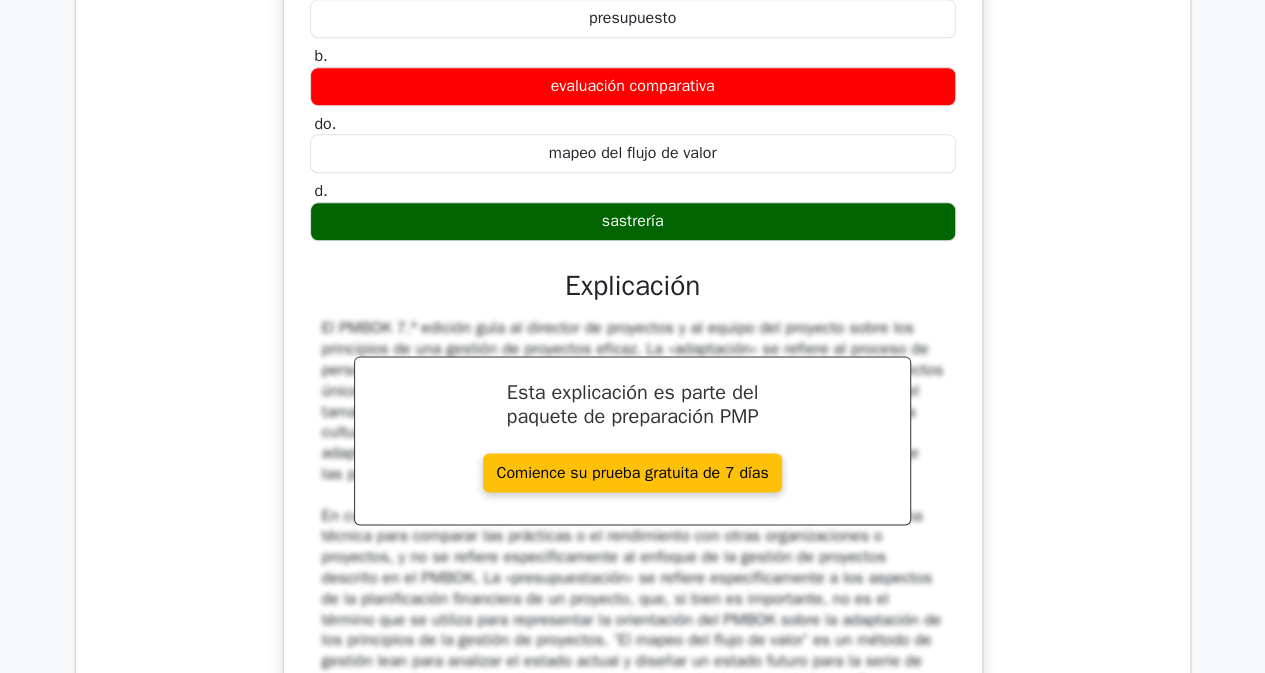 scroll, scrollTop: 16800, scrollLeft: 0, axis: vertical 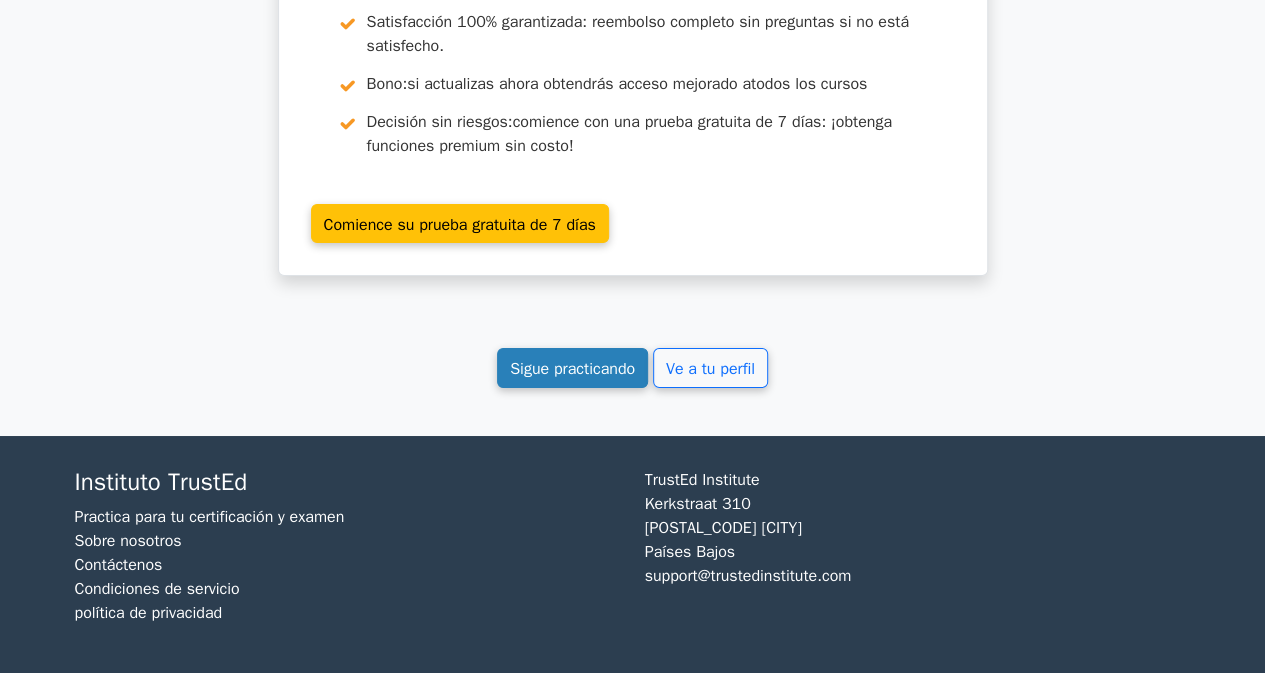 click on "Sigue practicando" at bounding box center (572, 369) 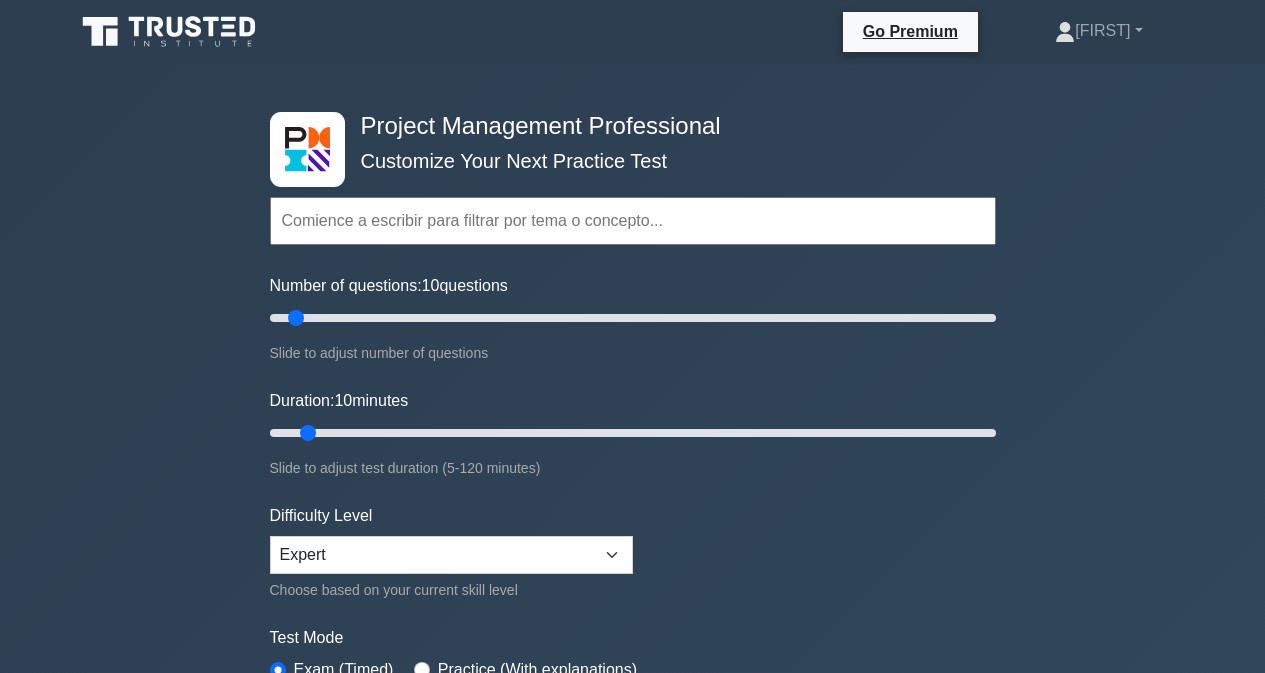 scroll, scrollTop: 0, scrollLeft: 0, axis: both 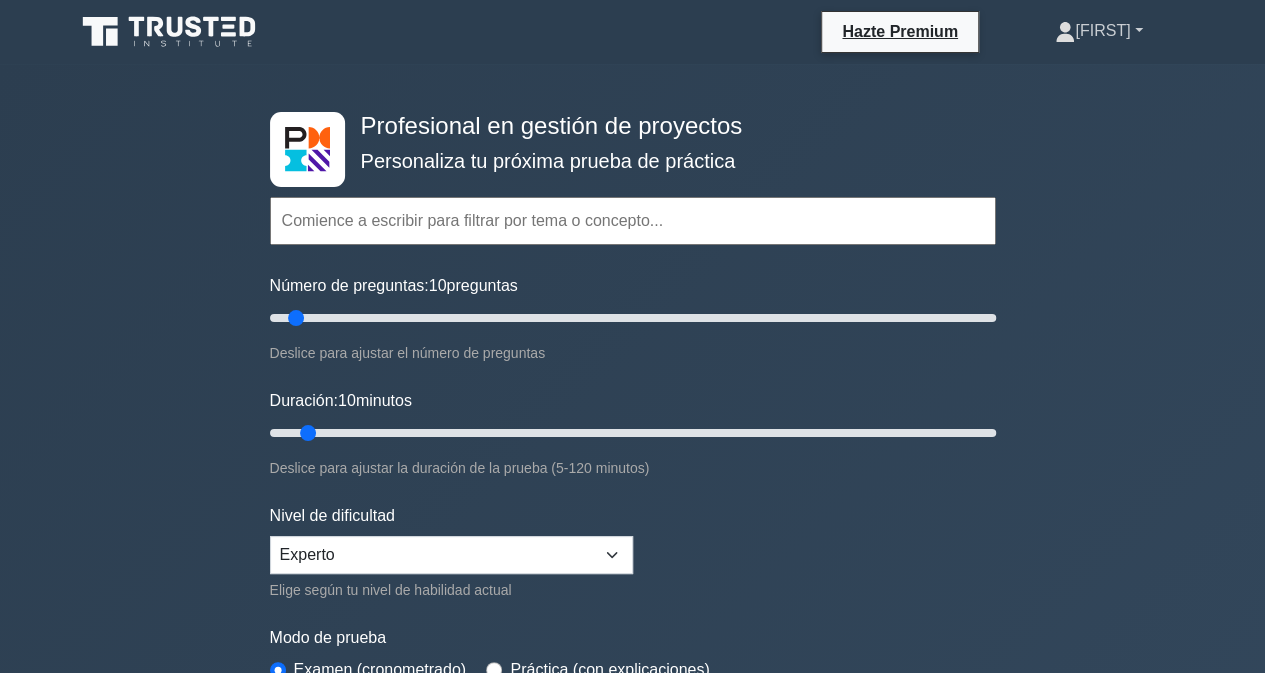 click on "[FIRST]" at bounding box center (1102, 30) 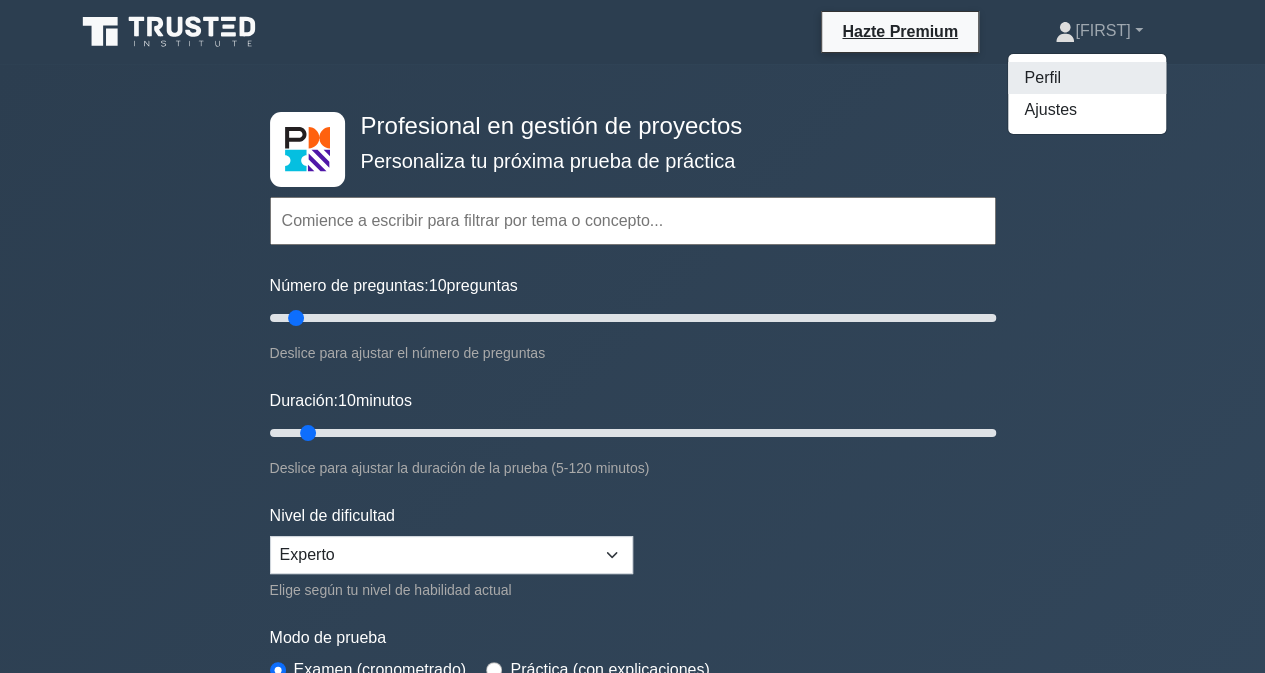 click on "Perfil" at bounding box center (1087, 78) 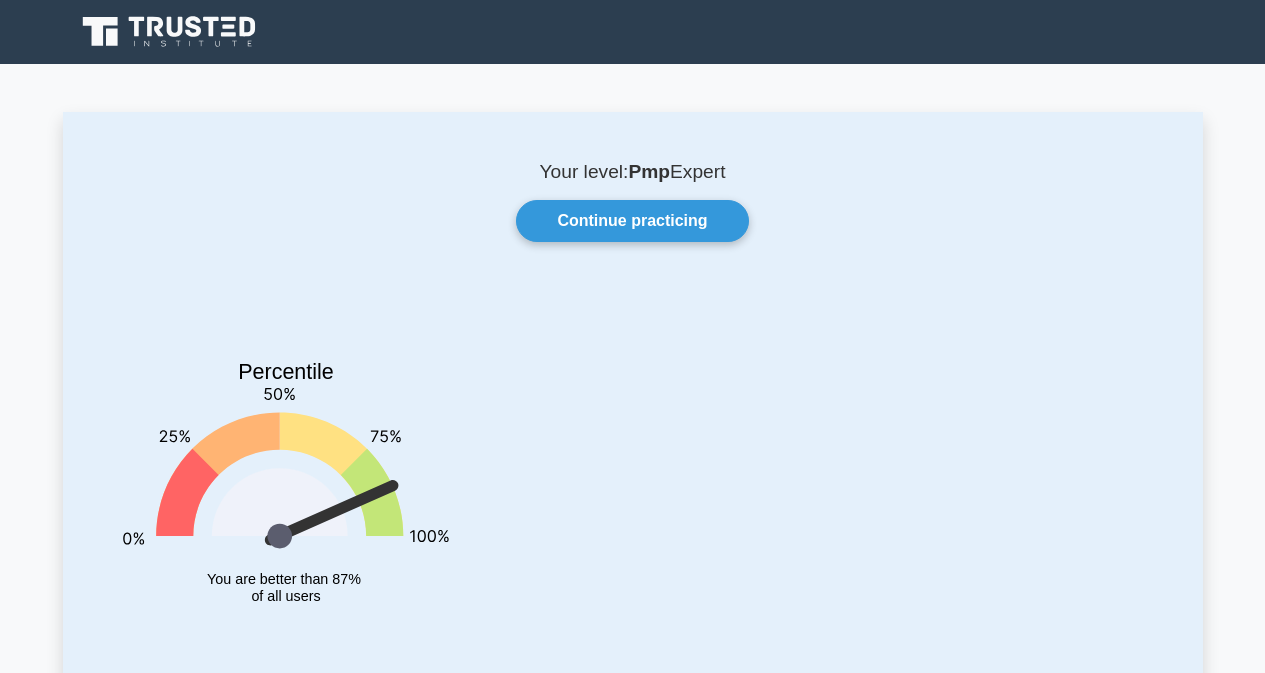 scroll, scrollTop: 0, scrollLeft: 0, axis: both 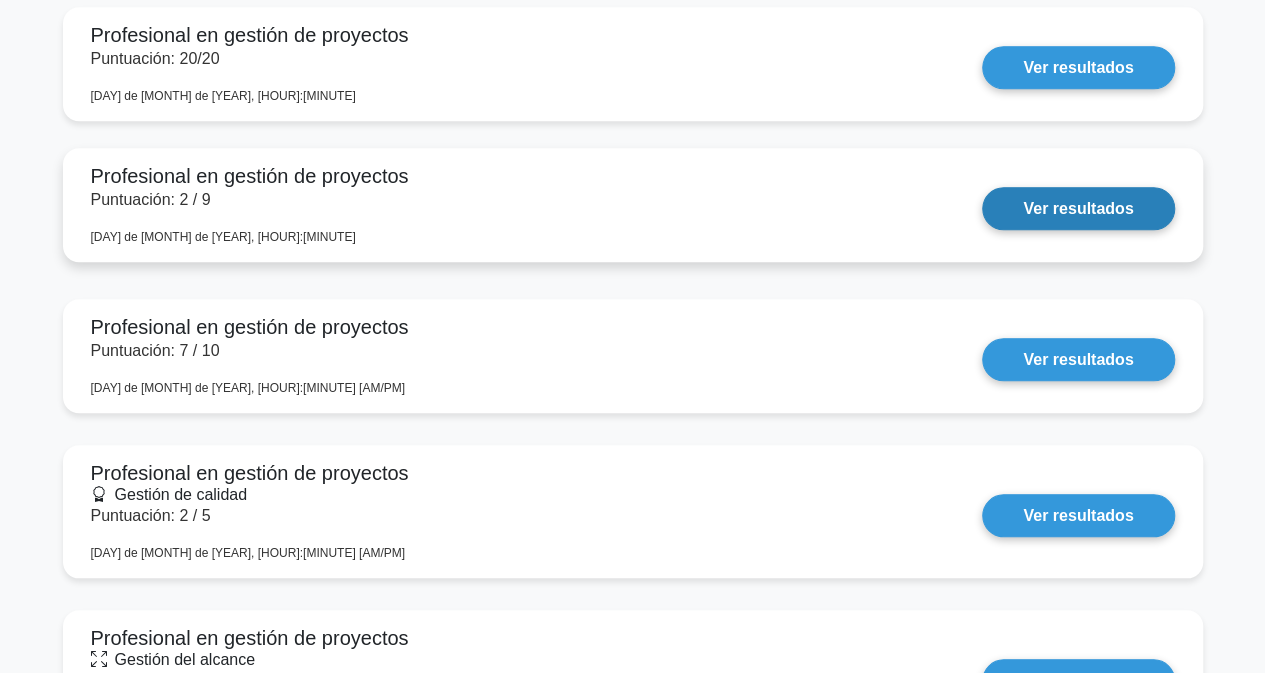 click on "Ver resultados" at bounding box center (1078, 208) 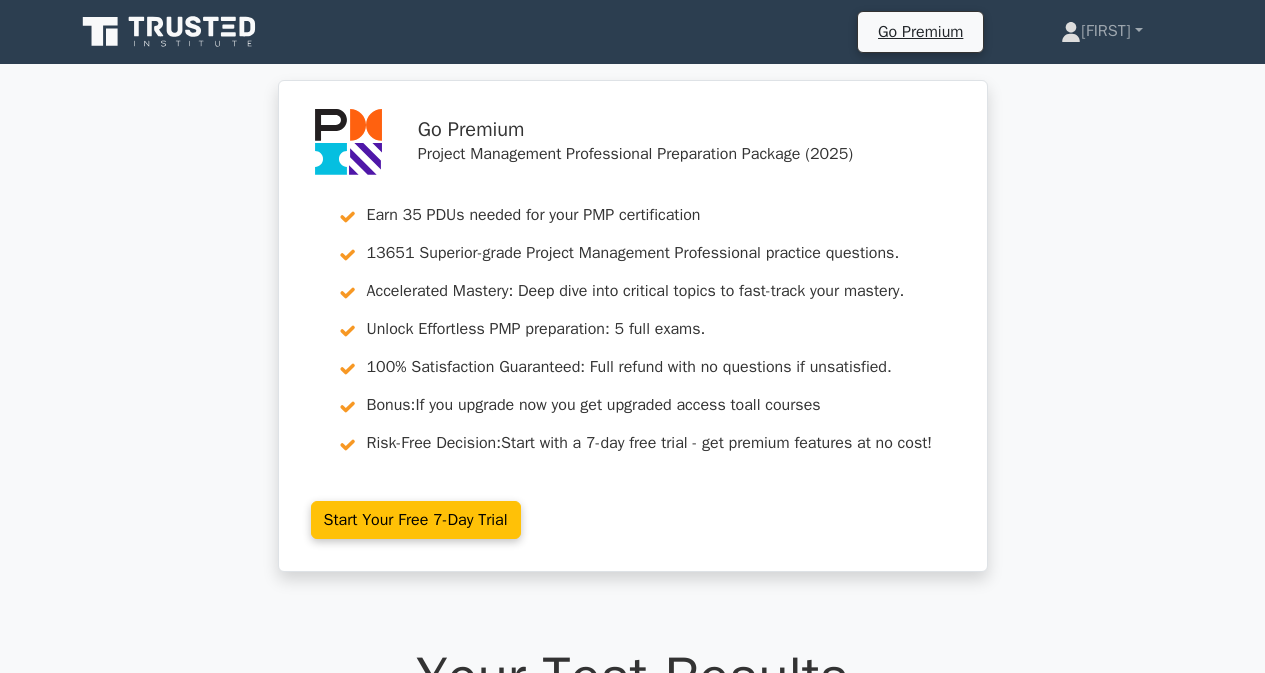 scroll, scrollTop: 0, scrollLeft: 0, axis: both 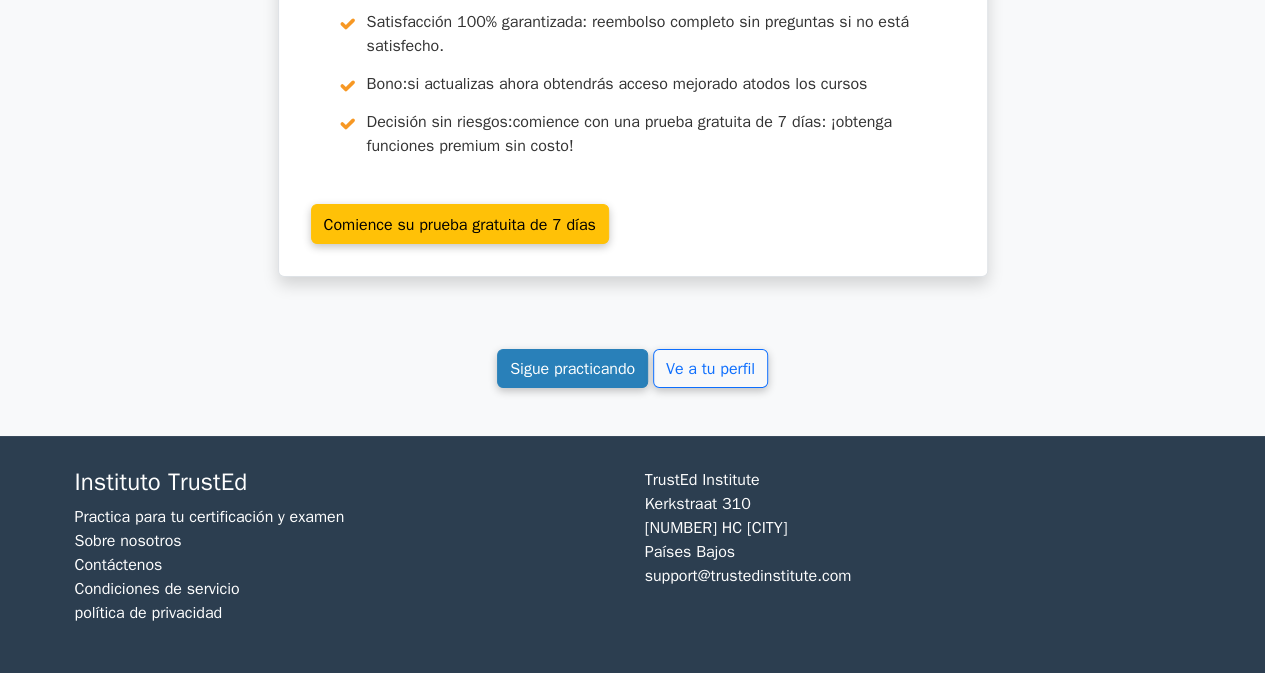 click on "Sigue practicando" at bounding box center [572, 369] 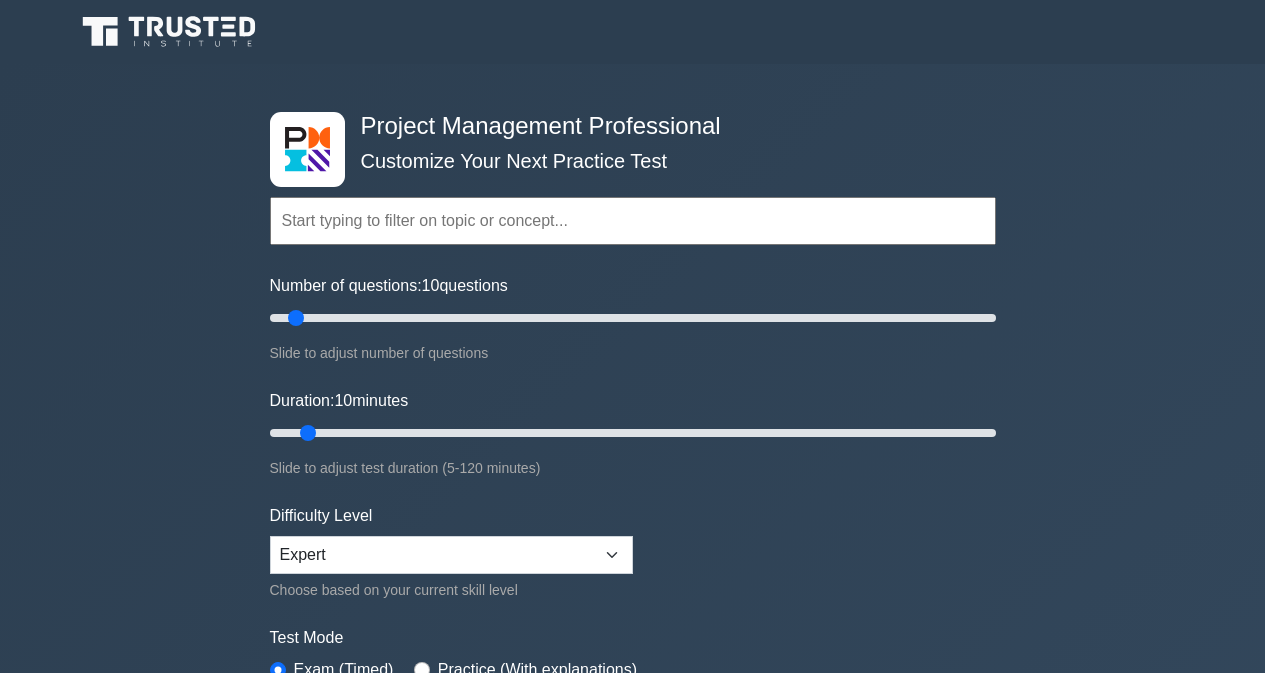 scroll, scrollTop: 0, scrollLeft: 0, axis: both 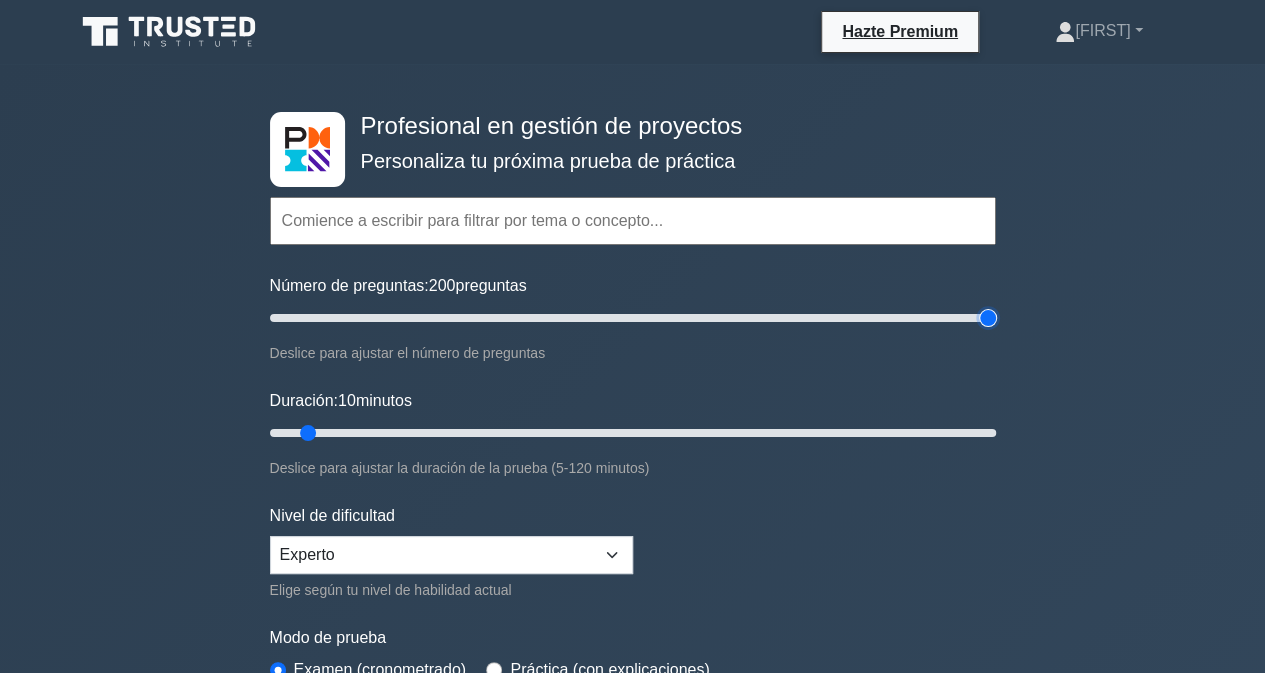 drag, startPoint x: 290, startPoint y: 319, endPoint x: 1077, endPoint y: 290, distance: 787.5341 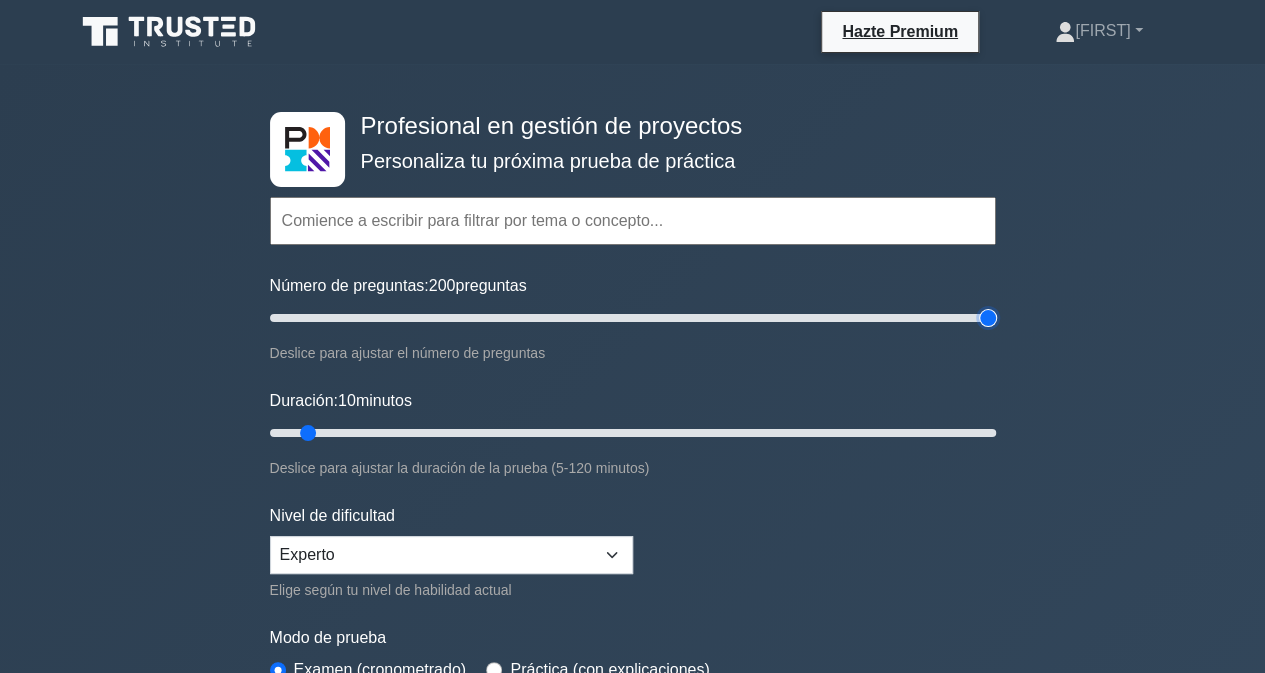 type on "200" 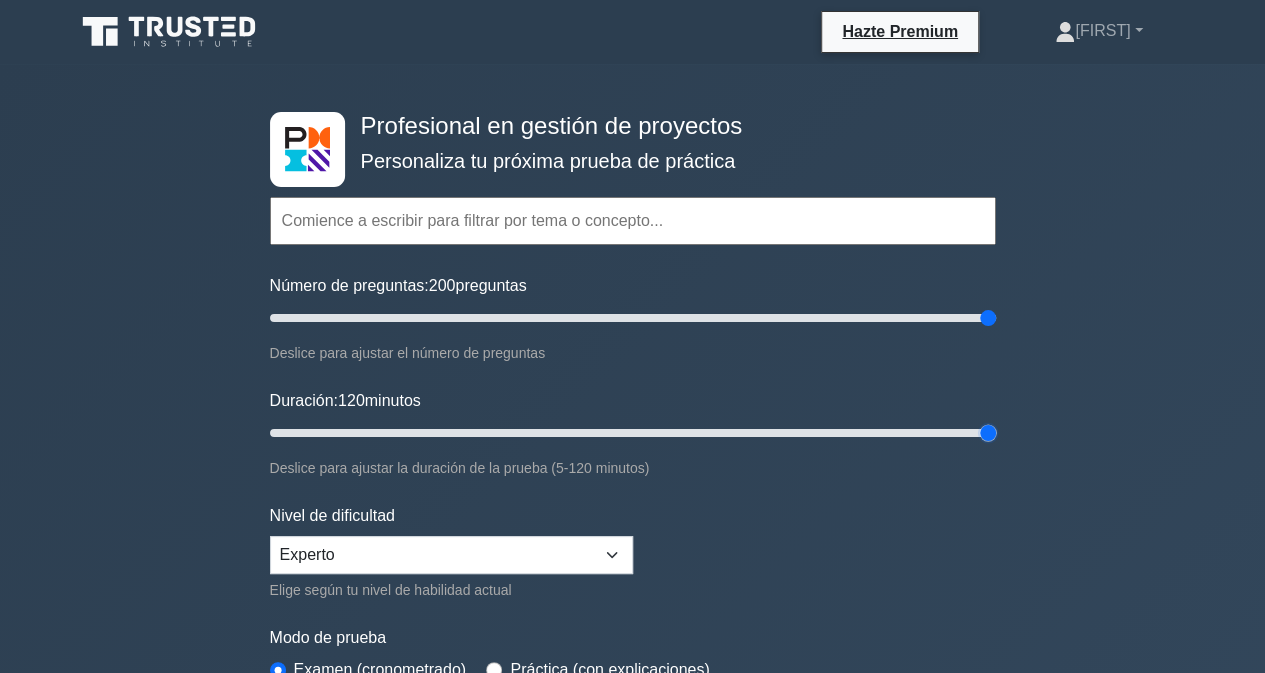 drag, startPoint x: 312, startPoint y: 431, endPoint x: 1154, endPoint y: 416, distance: 842.1336 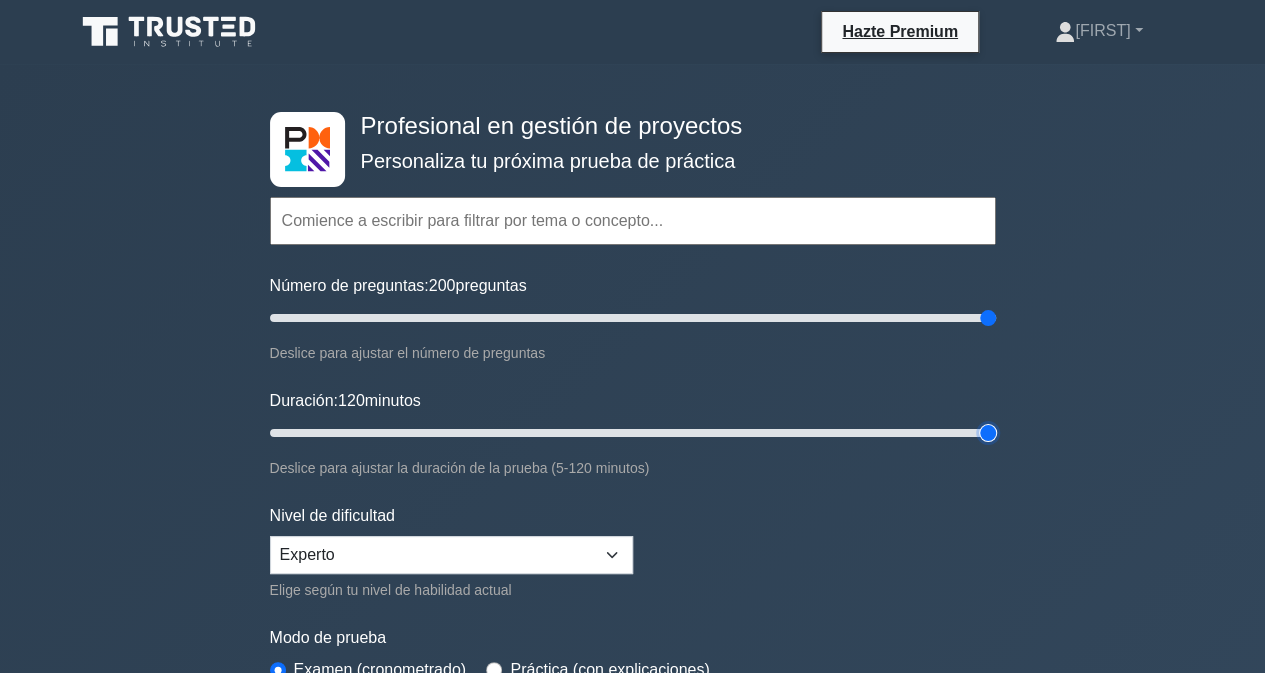 type on "120" 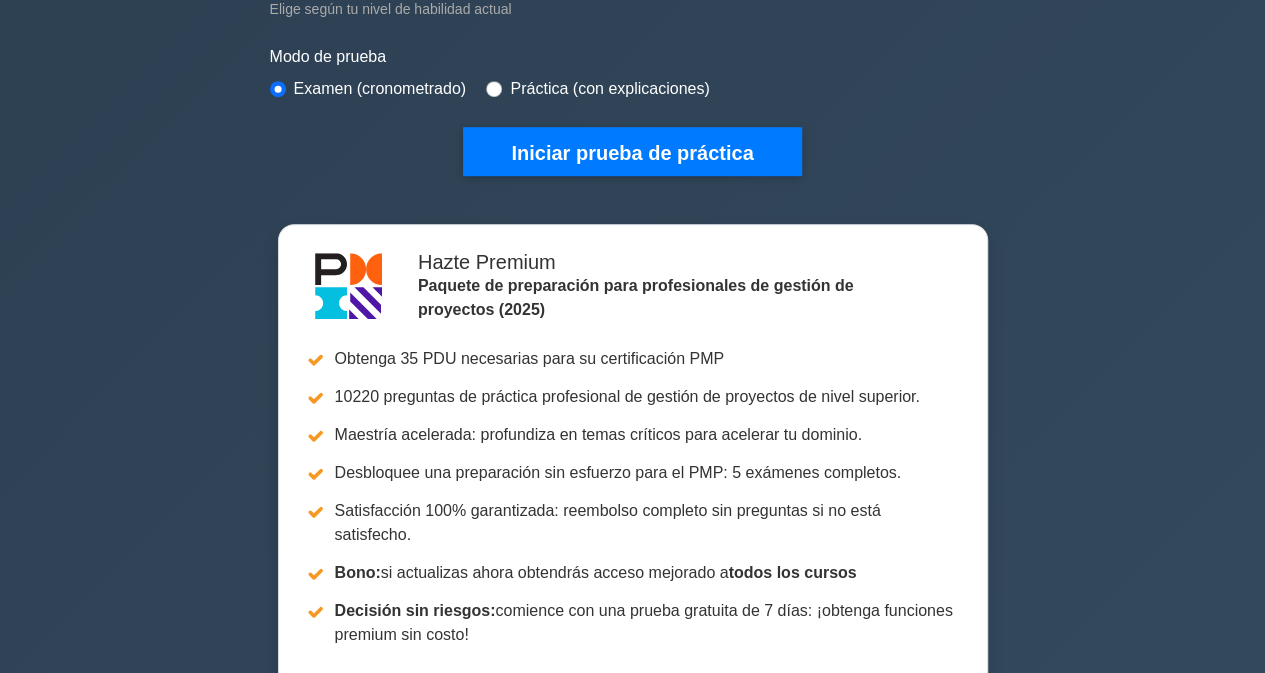 scroll, scrollTop: 612, scrollLeft: 0, axis: vertical 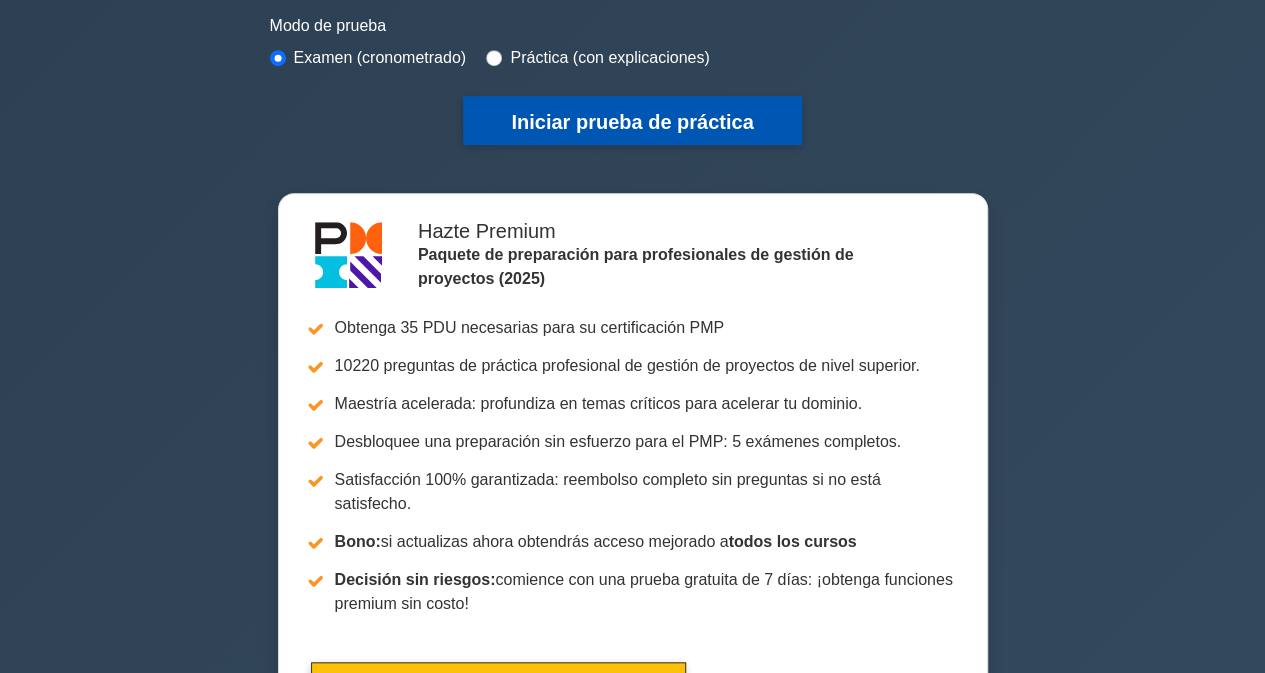 click on "Iniciar prueba de práctica" at bounding box center (632, 120) 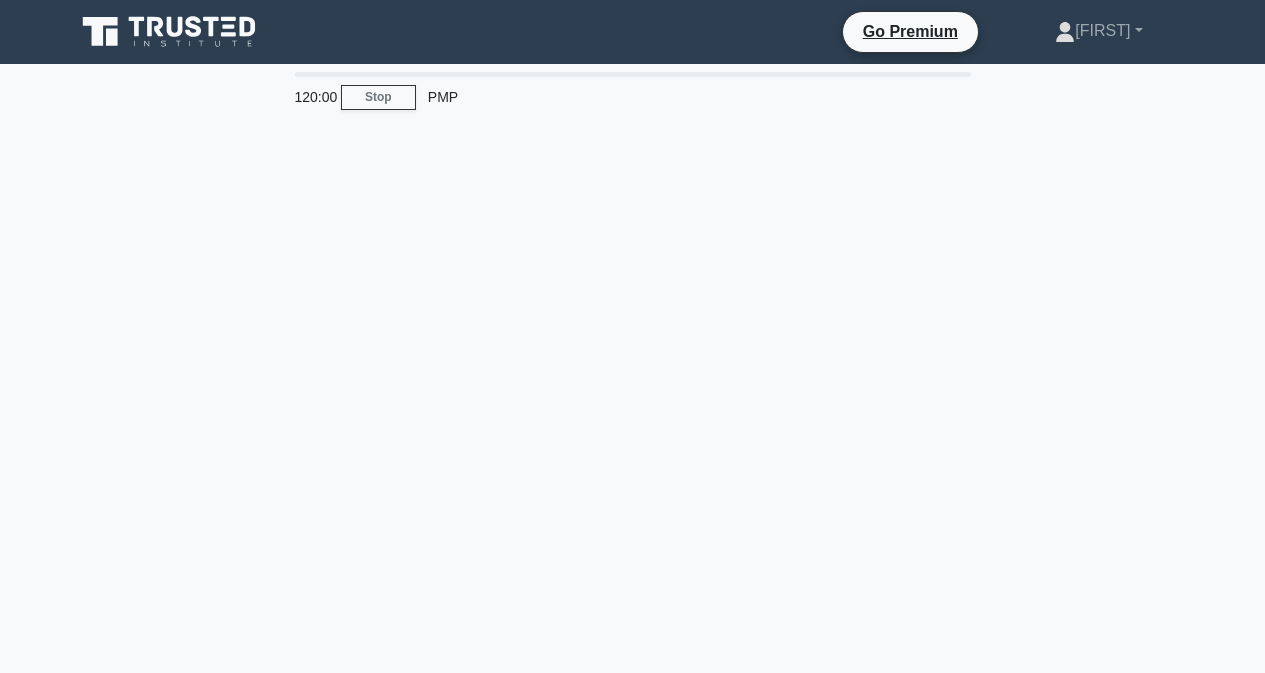 scroll, scrollTop: 0, scrollLeft: 0, axis: both 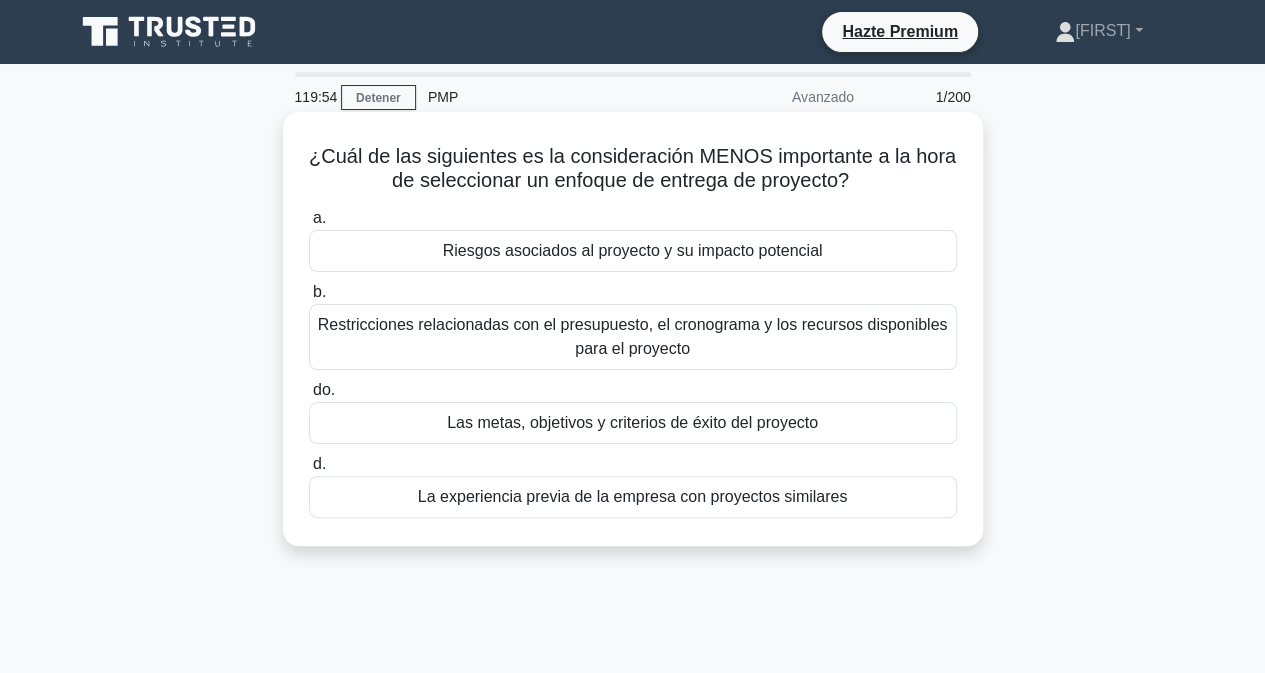 click on "a.
Riesgos asociados al proyecto y su impacto potencial" at bounding box center (633, 239) 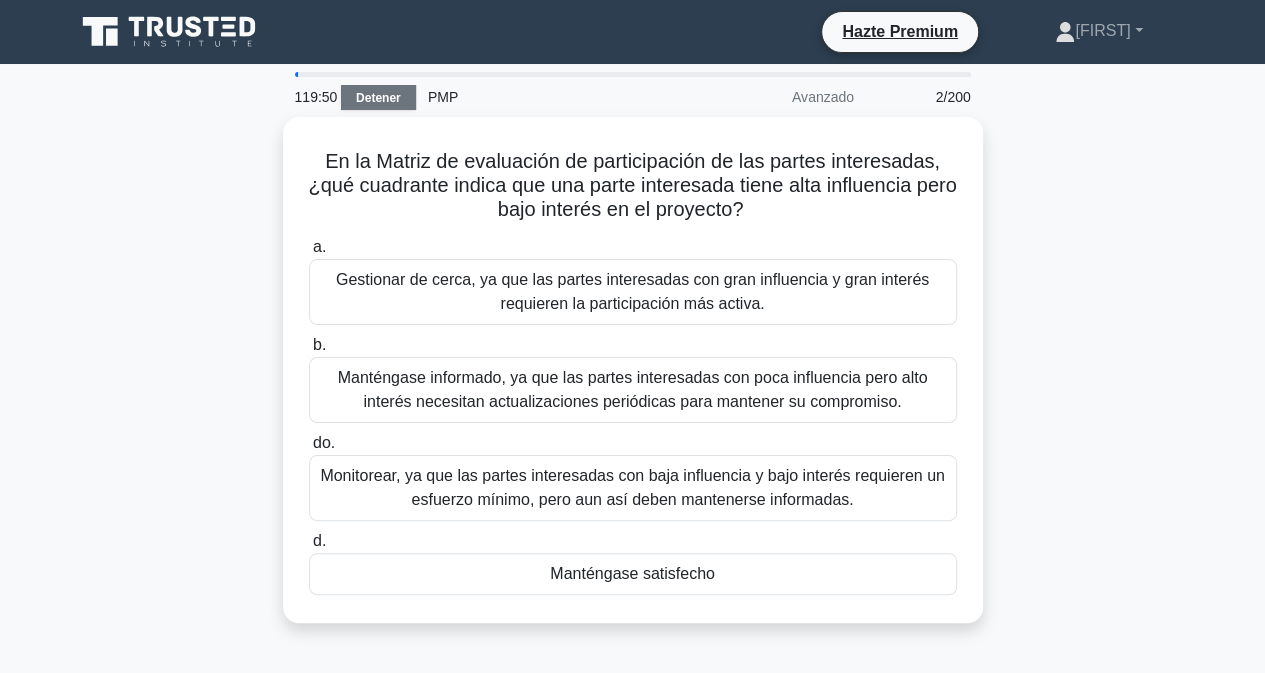 click on "Detener" at bounding box center [378, 98] 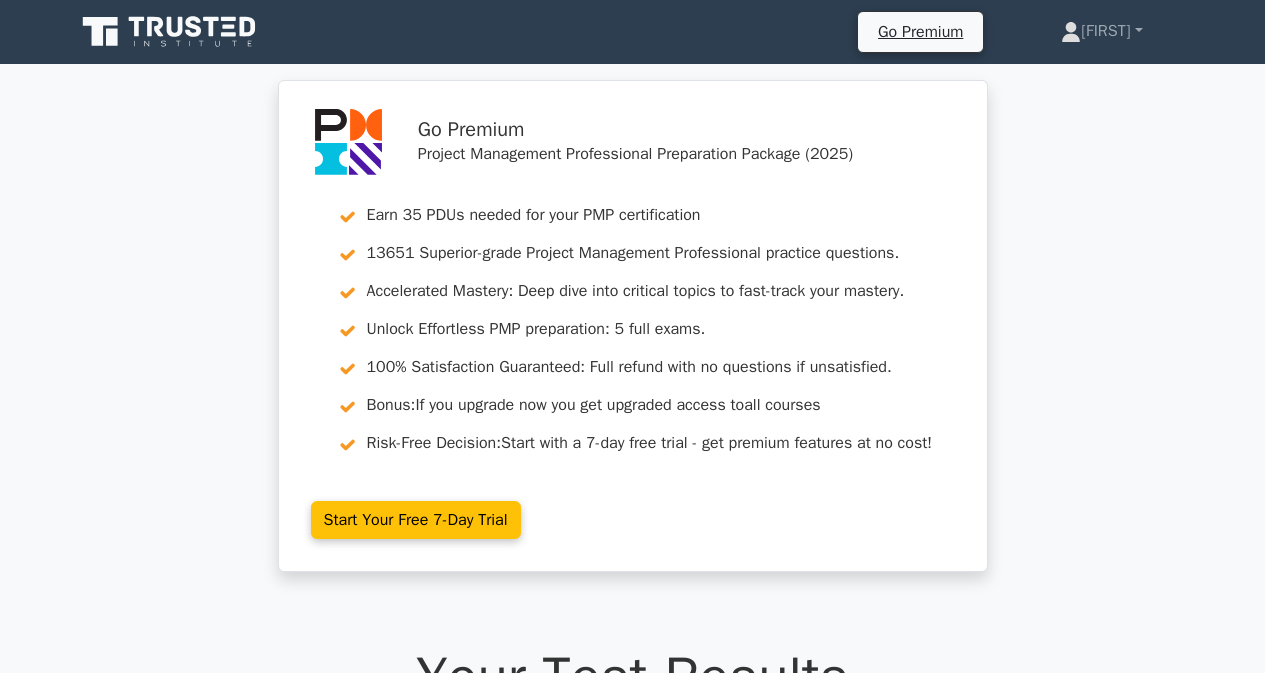 scroll, scrollTop: 0, scrollLeft: 0, axis: both 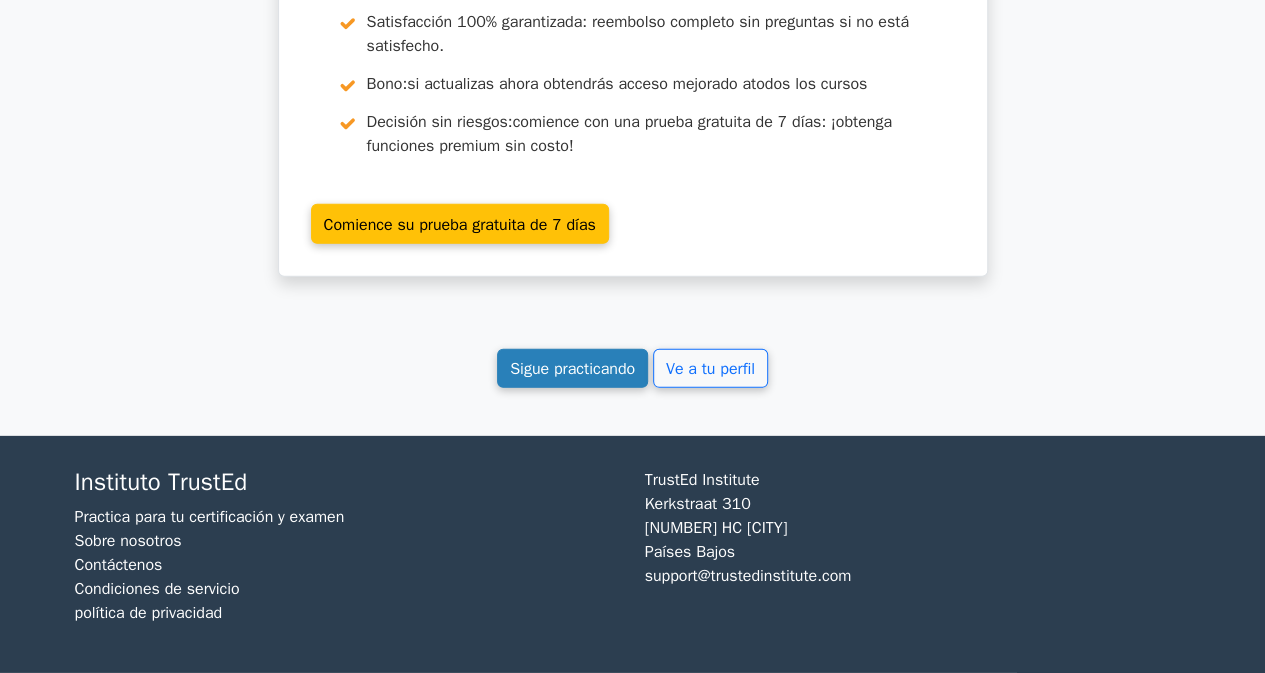click on "Sigue practicando" at bounding box center (572, 368) 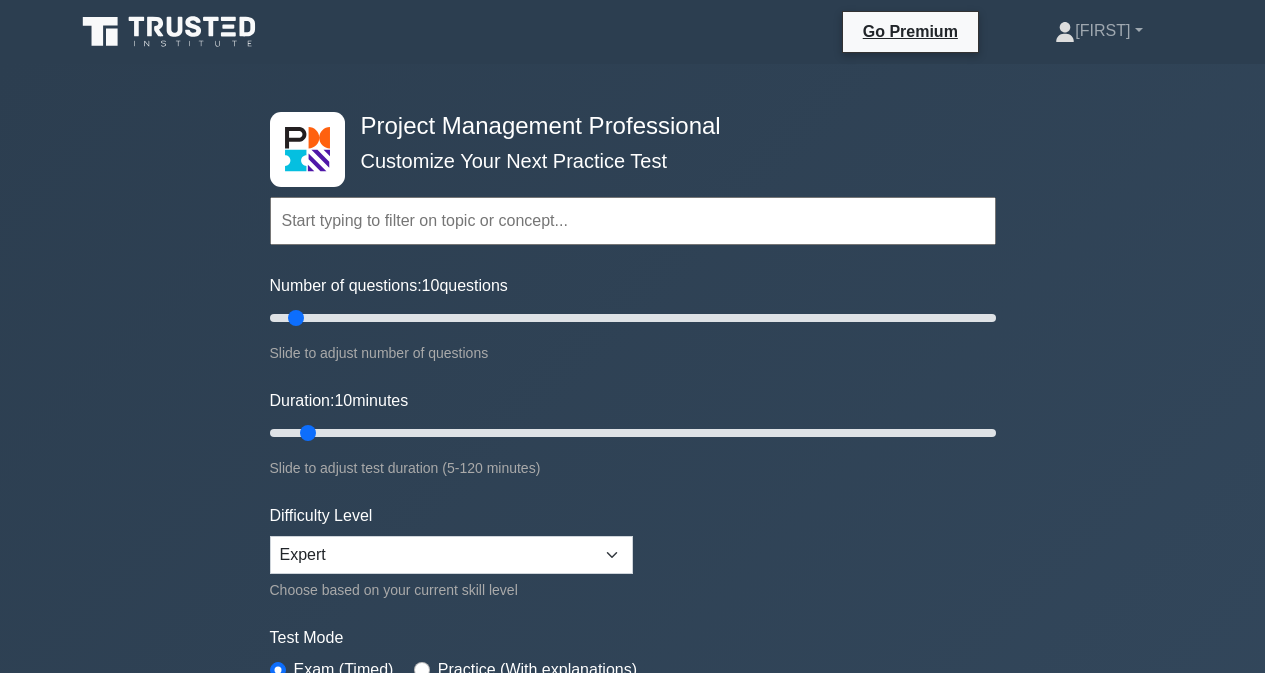 scroll, scrollTop: 0, scrollLeft: 0, axis: both 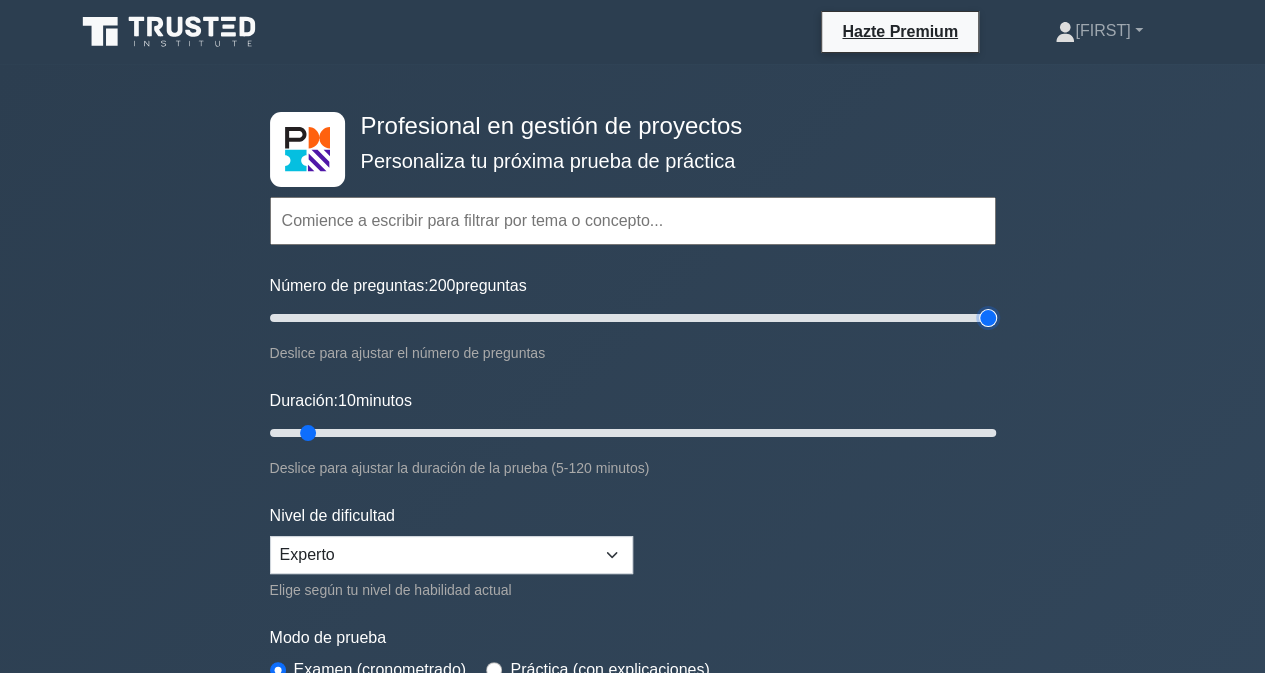 drag, startPoint x: 295, startPoint y: 315, endPoint x: 1036, endPoint y: 304, distance: 741.08167 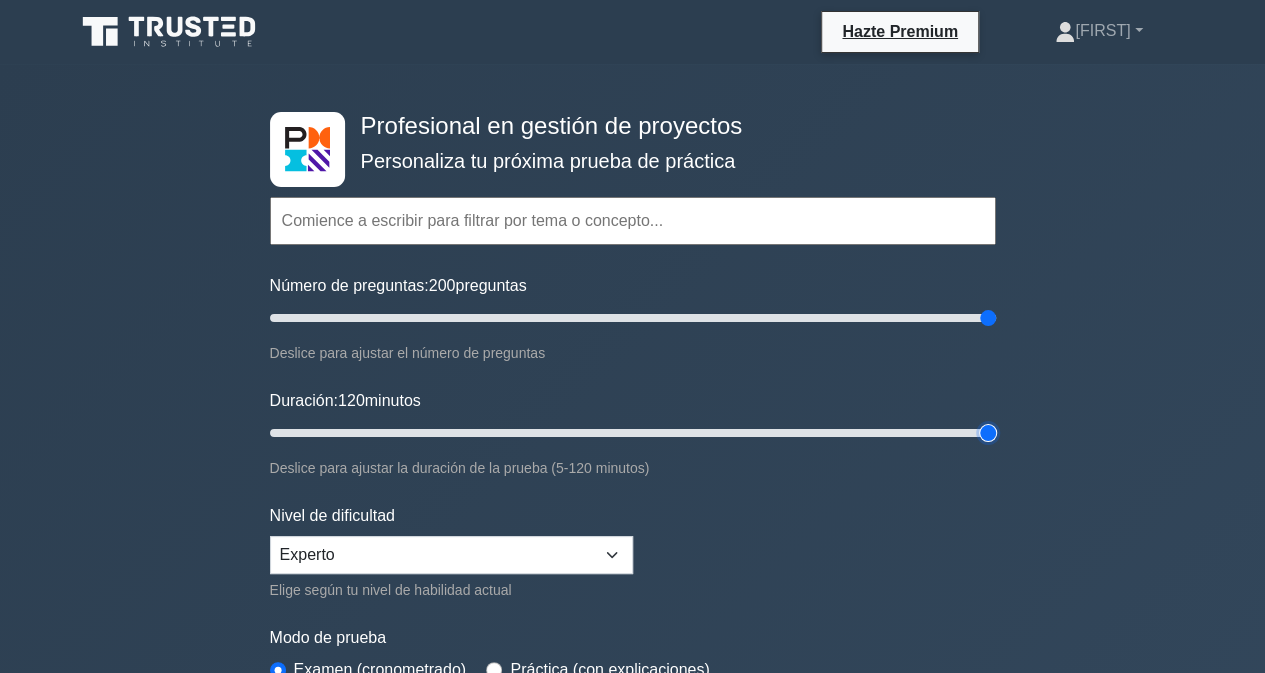 drag, startPoint x: 312, startPoint y: 429, endPoint x: 1009, endPoint y: 415, distance: 697.14056 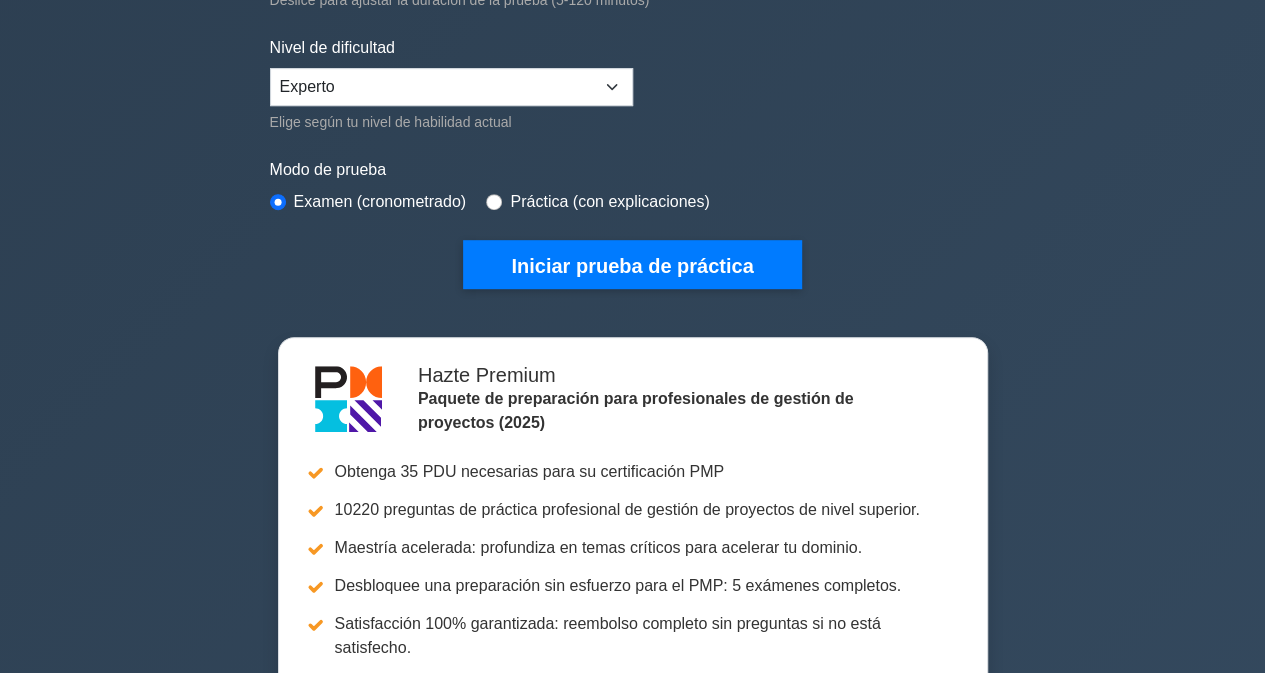 scroll, scrollTop: 478, scrollLeft: 0, axis: vertical 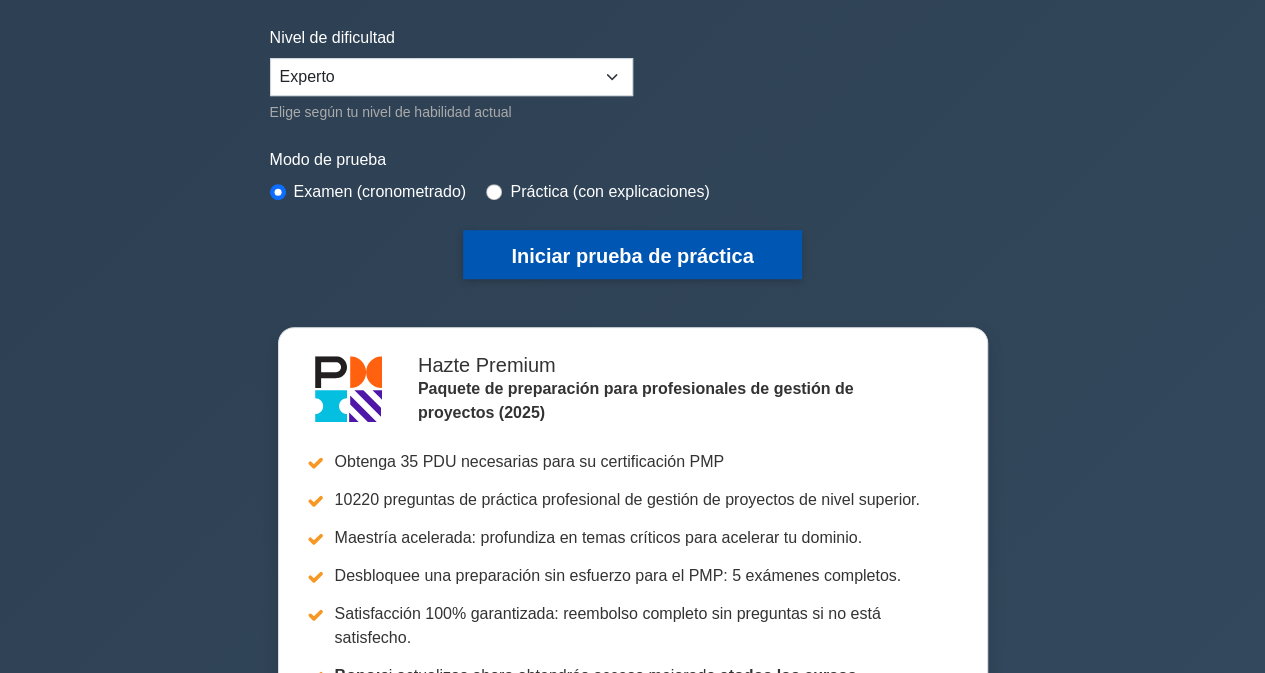 click on "Iniciar prueba de práctica" at bounding box center (632, 256) 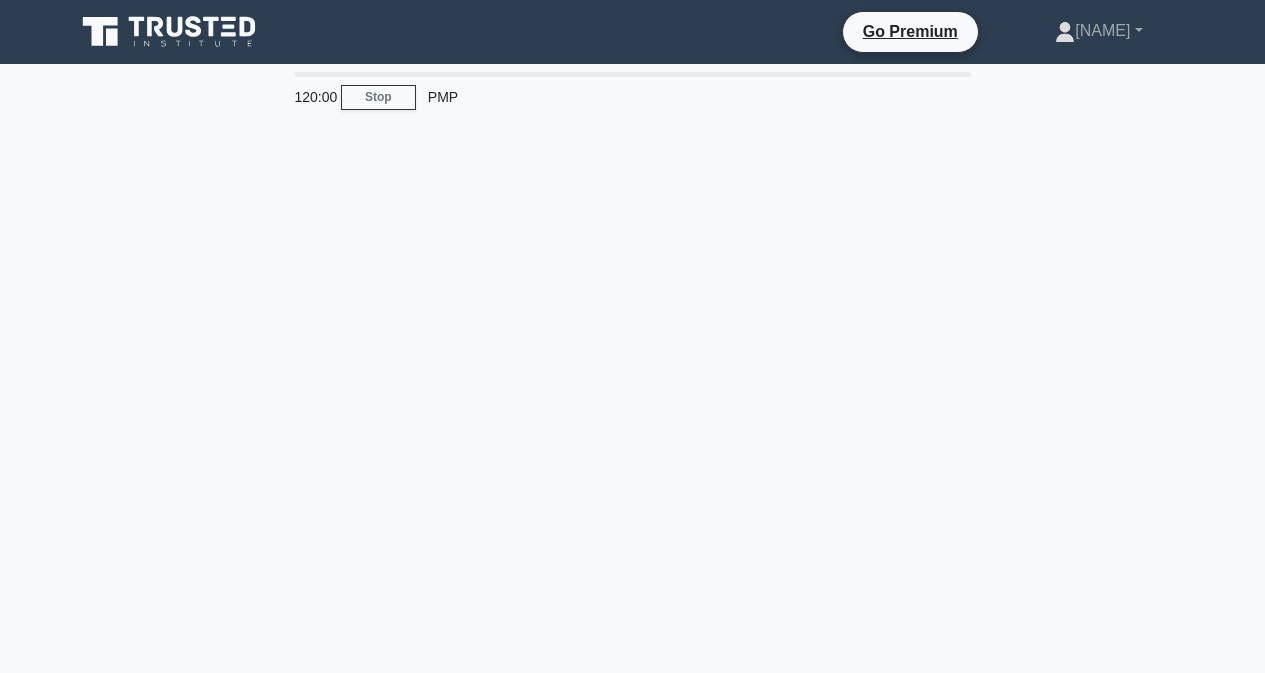 scroll, scrollTop: 0, scrollLeft: 0, axis: both 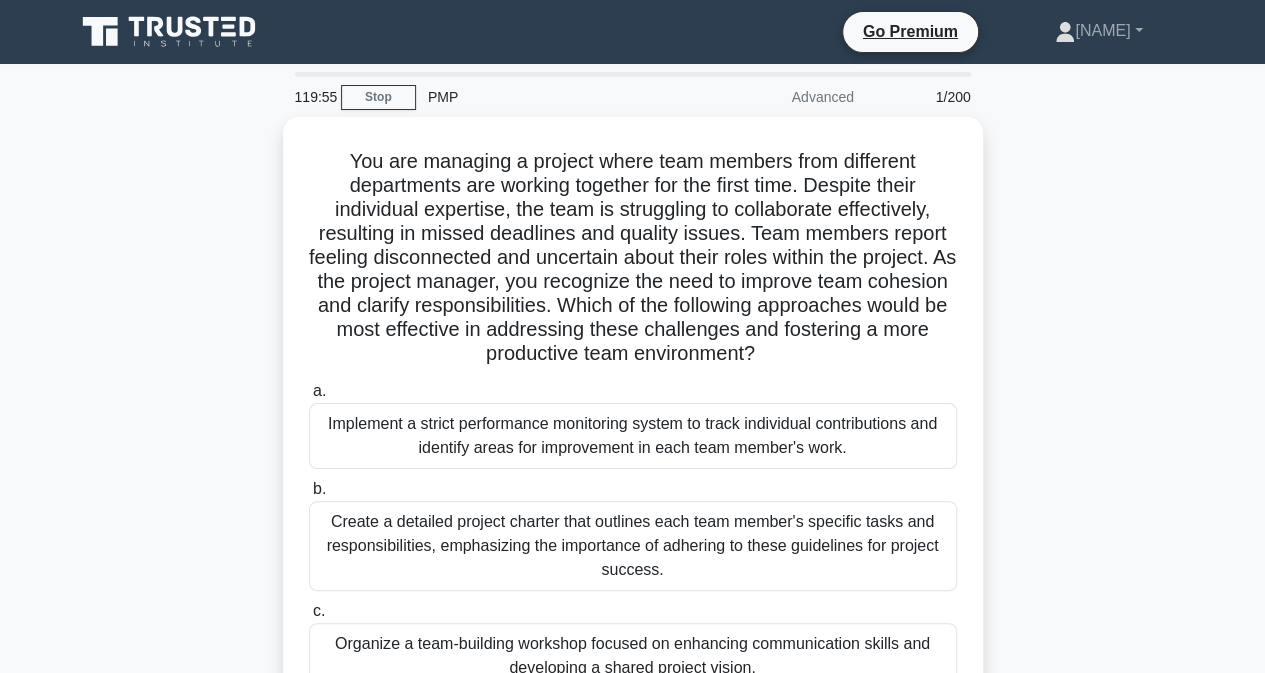 click on "Aborde el problema con el miembro del equipo e informe el uso indebido de los datos a la alta gerencia." at bounding box center [633, 572] 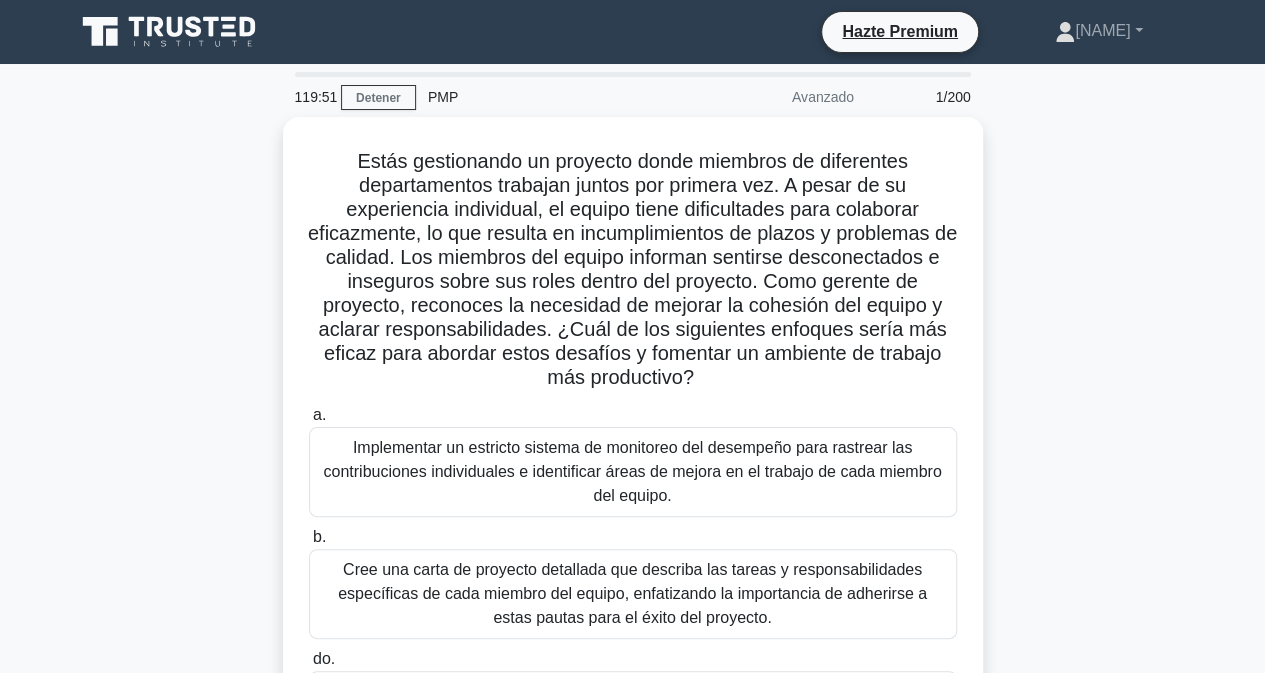 click on "Estás gestionando un proyecto donde miembros de diferentes departamentos trabajan juntos por primera vez. A pesar de su experiencia individual, el equipo tiene dificultades para colaborar eficazmente, lo que resulta en incumplimientos de plazos y problemas de calidad. Los miembros del equipo informan sentirse desconectados e inseguros sobre sus roles dentro del proyecto. Como gerente de proyecto, reconoces la necesidad de mejorar la cohesión del equipo y aclarar responsabilidades. ¿Cuál de los siguientes enfoques sería más eficaz para abordar estos desafíos y fomentar un ambiente de trabajo más productivo?
.spinner_0XTQ{transform-origin:center;animation:spinner_y6GP .75s linear infinite}@keyframes spinner_y6GP{100%{transform:rotate(360deg)}}" at bounding box center (633, 514) 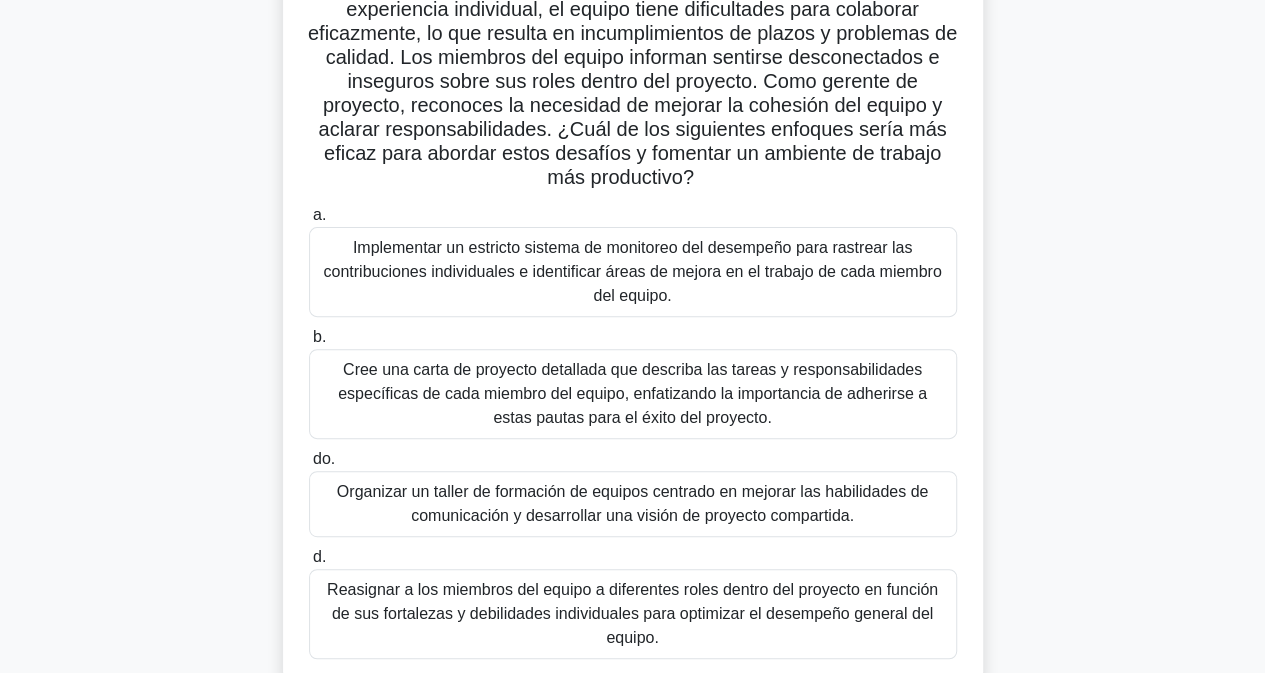 scroll, scrollTop: 240, scrollLeft: 0, axis: vertical 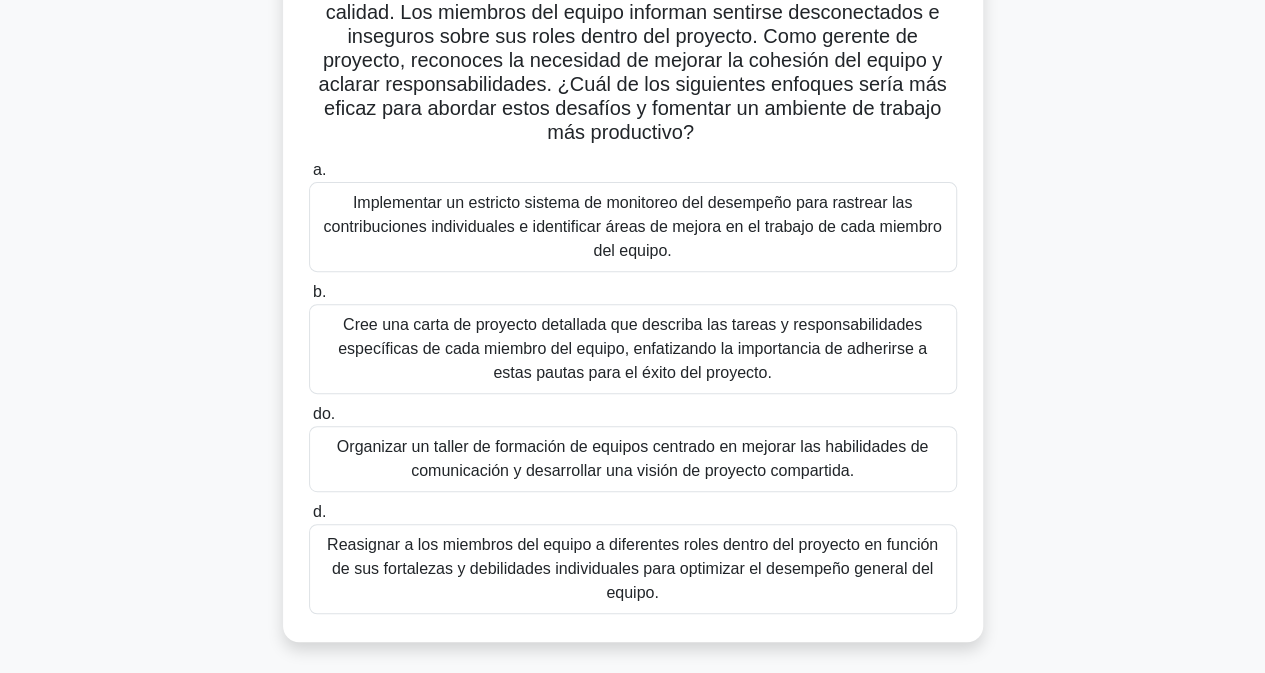 click on "Organizar un taller de formación de equipos centrado en mejorar las habilidades de comunicación y desarrollar una visión de proyecto compartida." at bounding box center (632, 458) 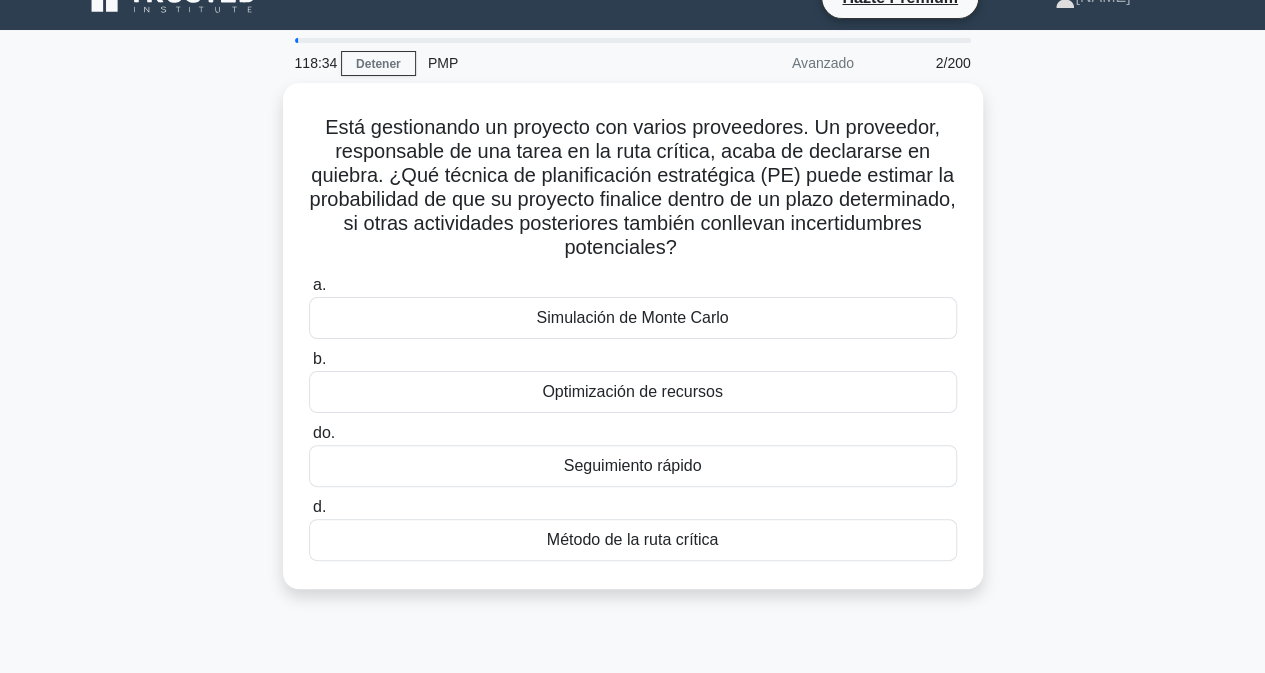 scroll, scrollTop: 0, scrollLeft: 0, axis: both 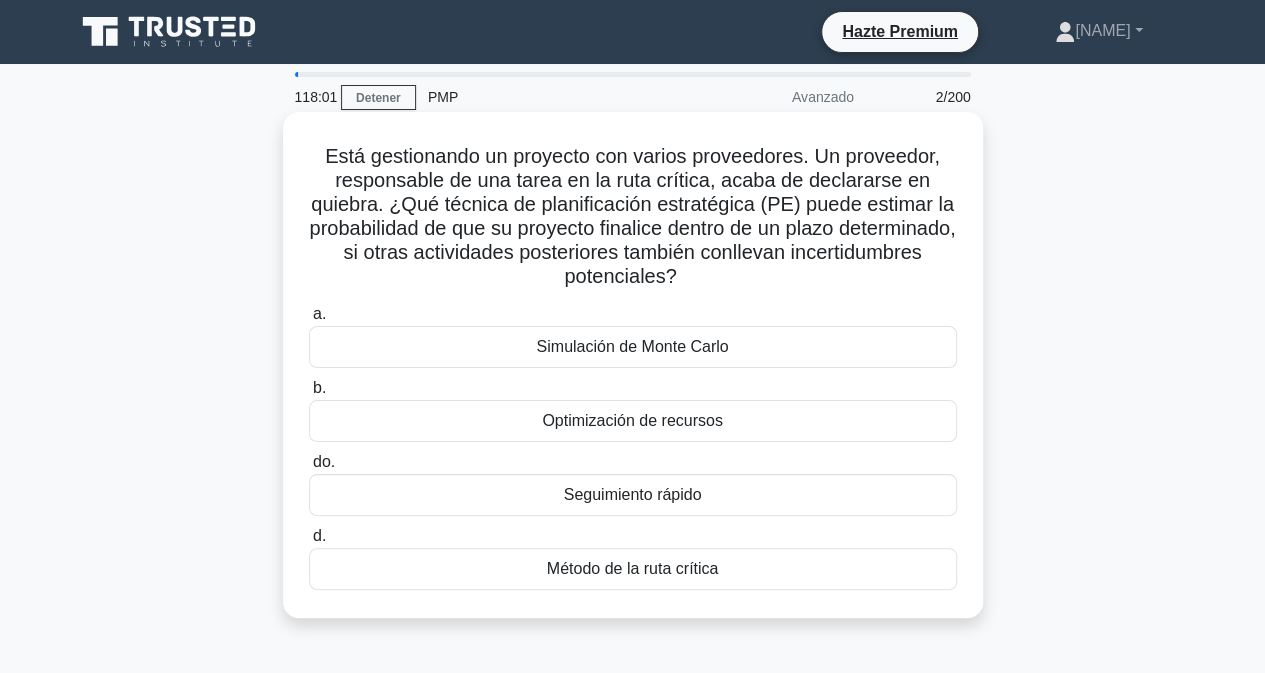 click on "Método de la ruta crítica" at bounding box center [633, 568] 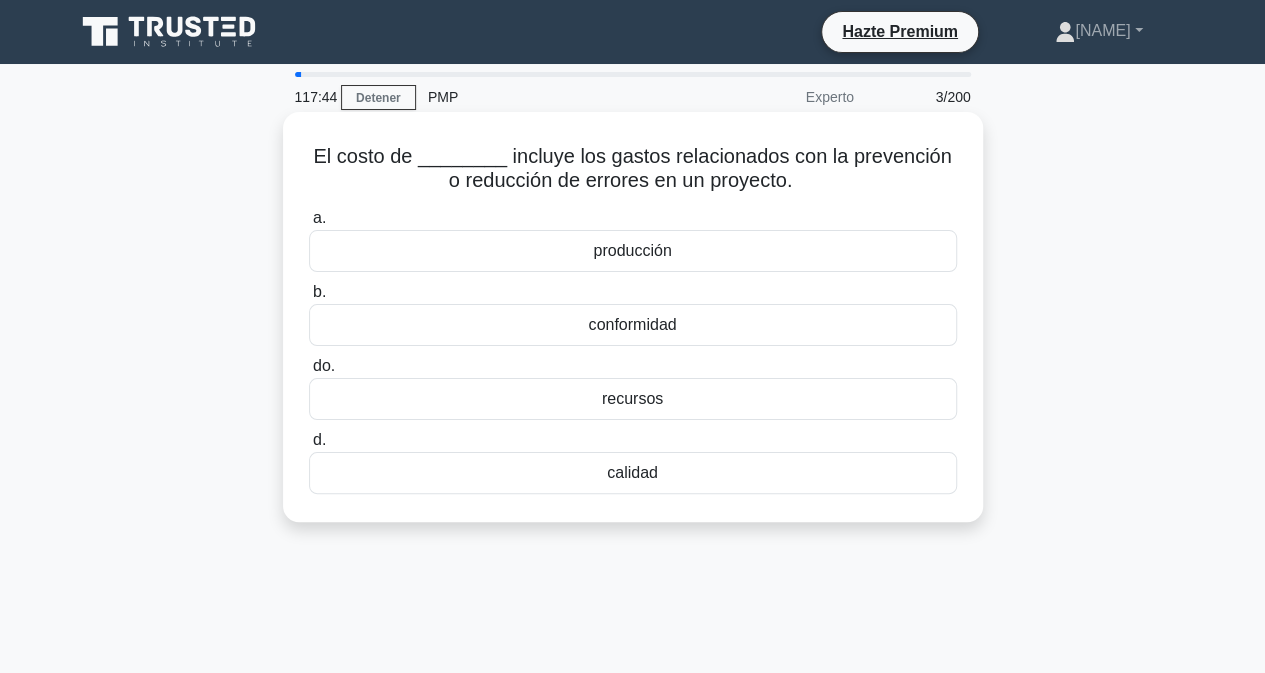 click on "calidad" at bounding box center [632, 472] 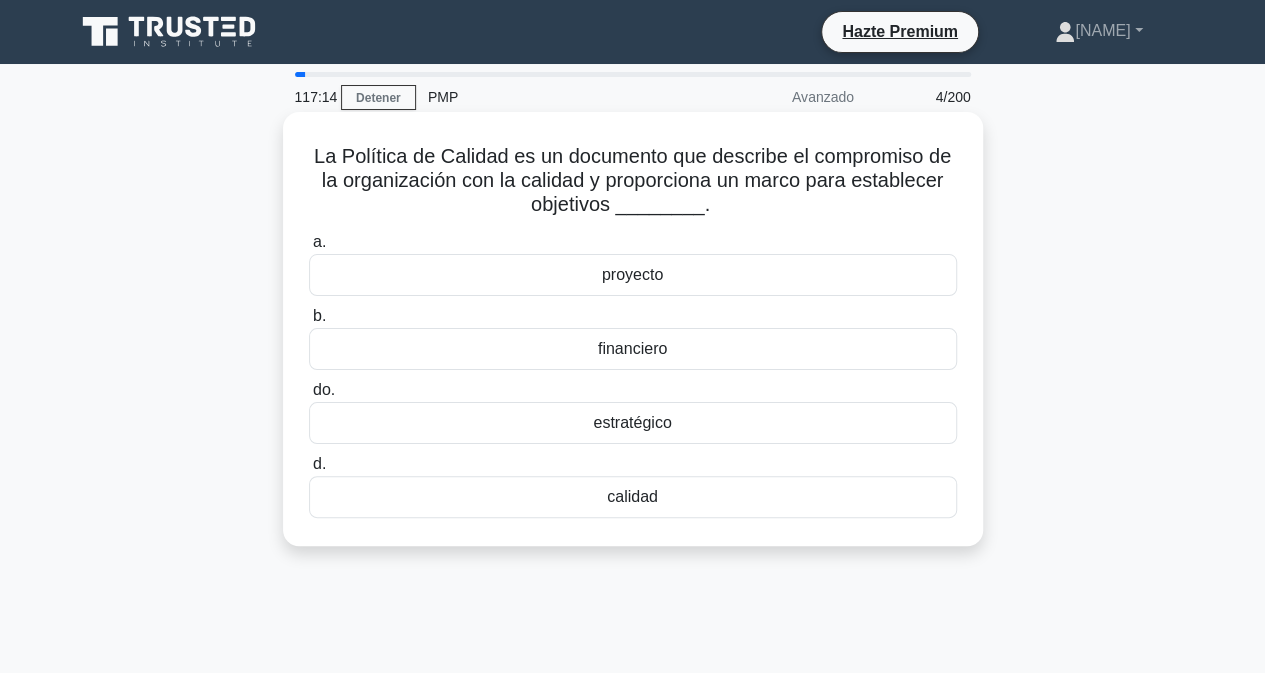 click on "calidad" at bounding box center [632, 496] 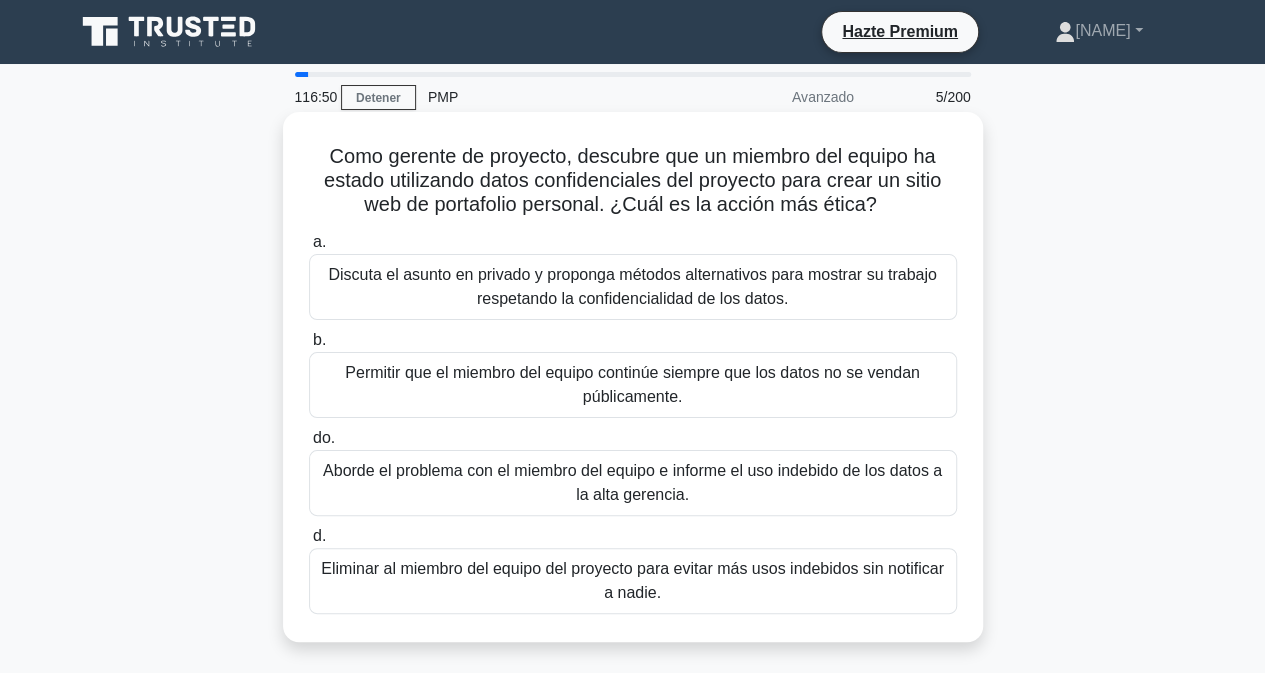click on "Discuta el asunto en privado y proponga métodos alternativos para mostrar su trabajo respetando la confidencialidad de los datos." at bounding box center (633, 287) 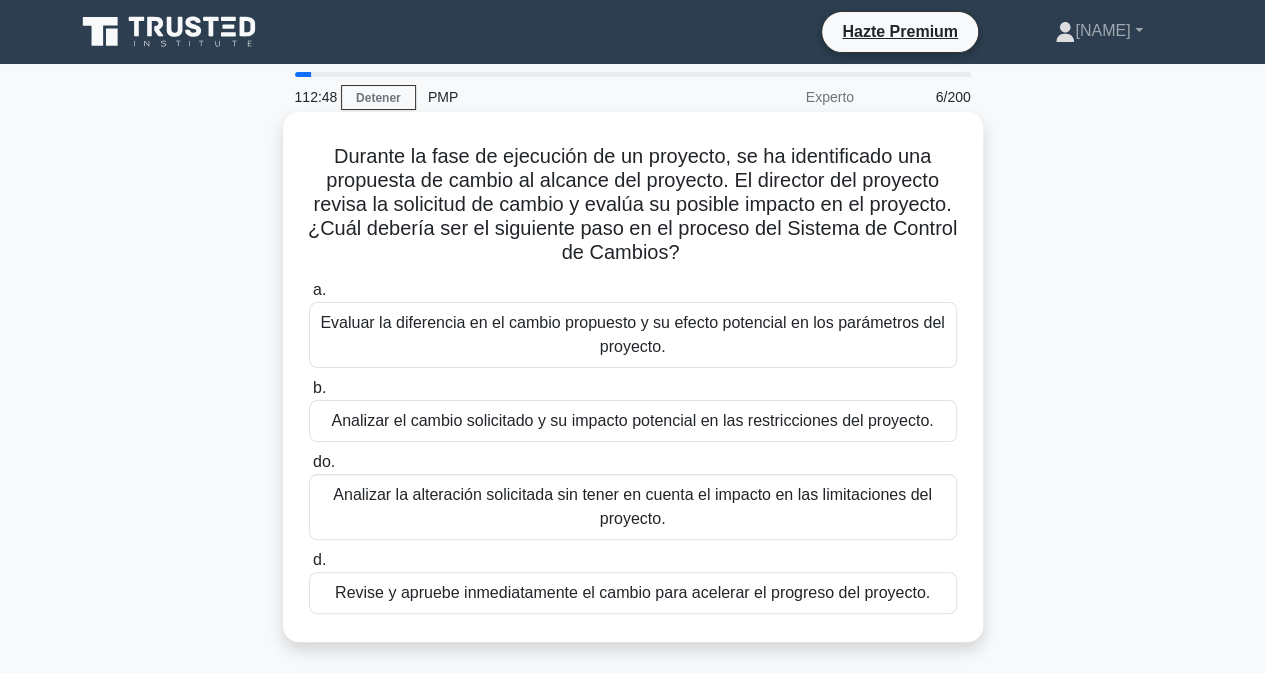click on "Analizar el cambio solicitado y su impacto potencial en las restricciones del proyecto." at bounding box center (632, 420) 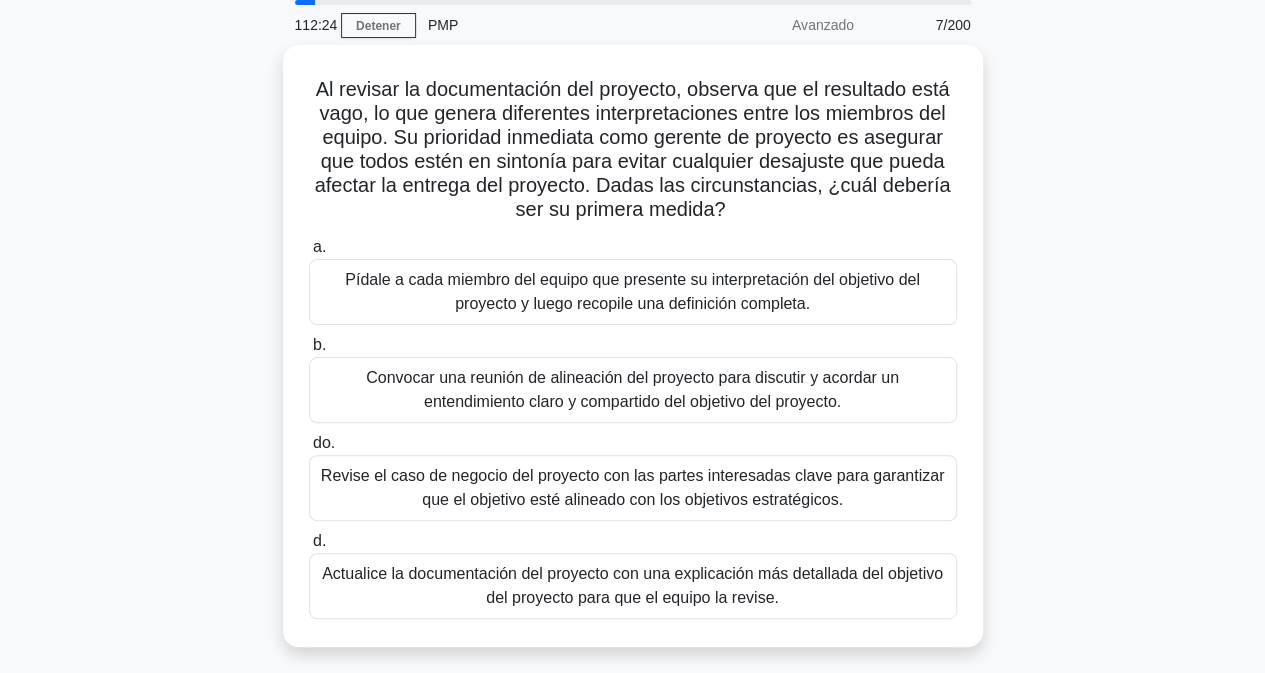 scroll, scrollTop: 80, scrollLeft: 0, axis: vertical 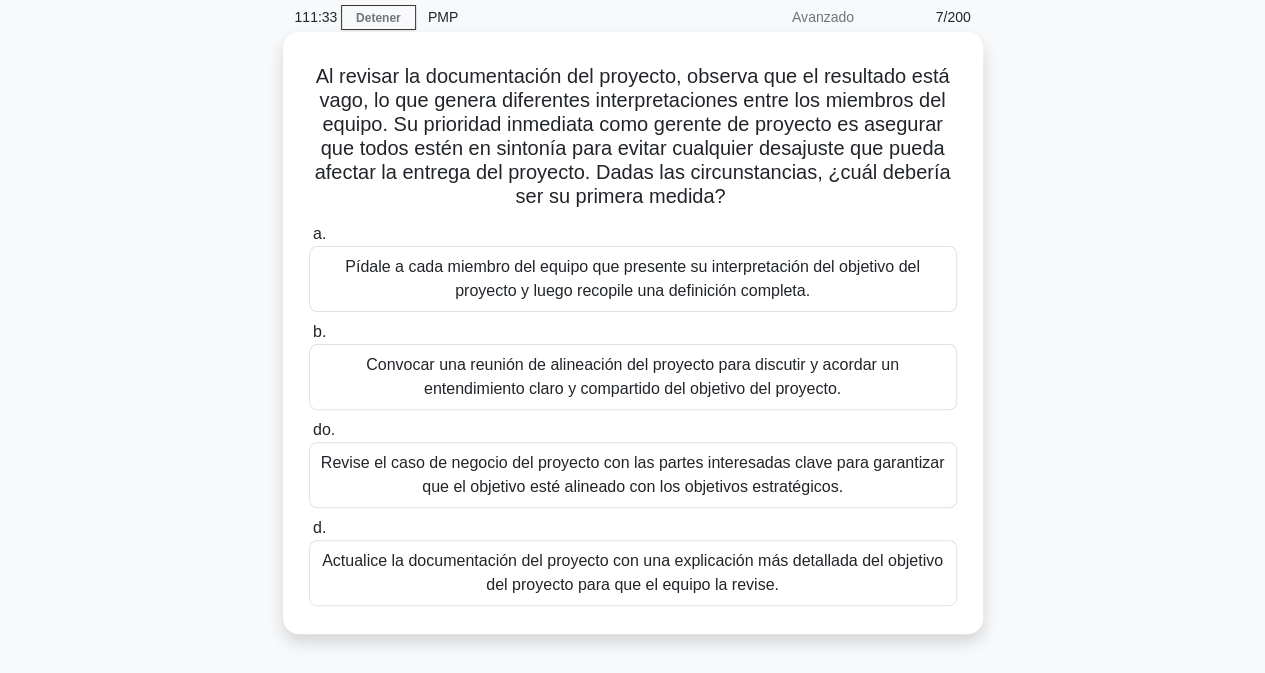 click on "Convocar una reunión de alineación del proyecto para discutir y acordar un entendimiento claro y compartido del objetivo del proyecto." at bounding box center [632, 376] 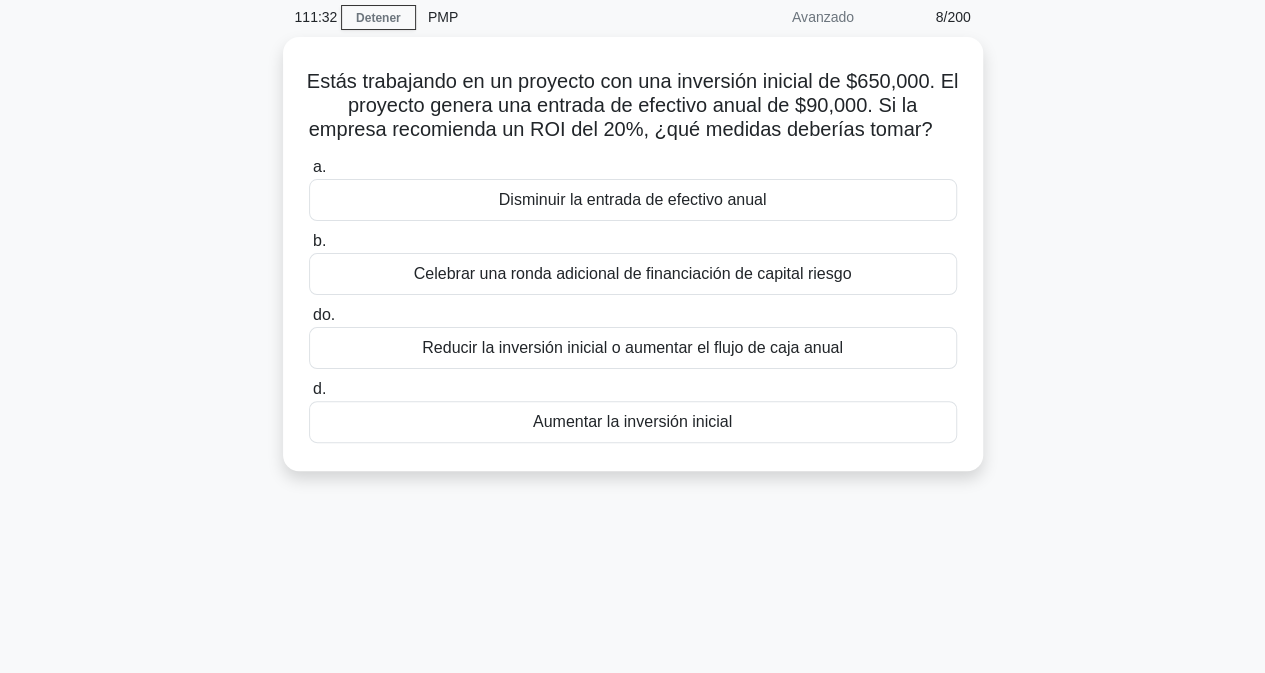 scroll, scrollTop: 0, scrollLeft: 0, axis: both 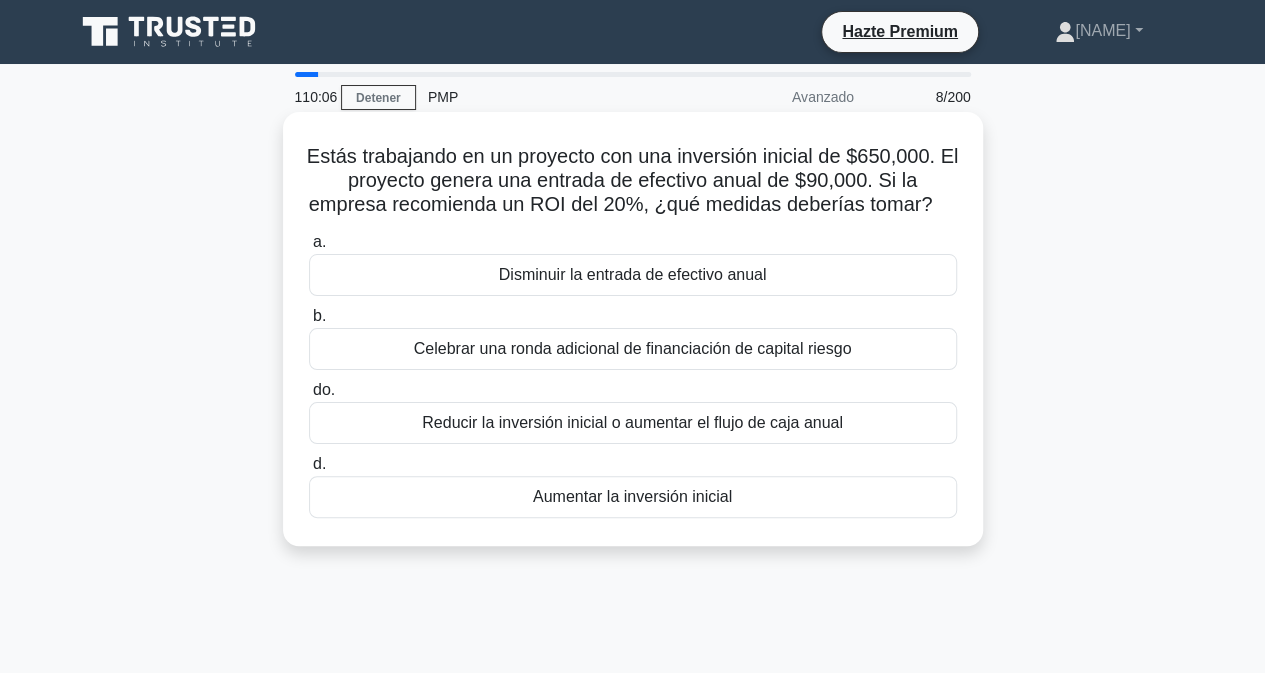 drag, startPoint x: 303, startPoint y: 156, endPoint x: 833, endPoint y: 493, distance: 628.0677 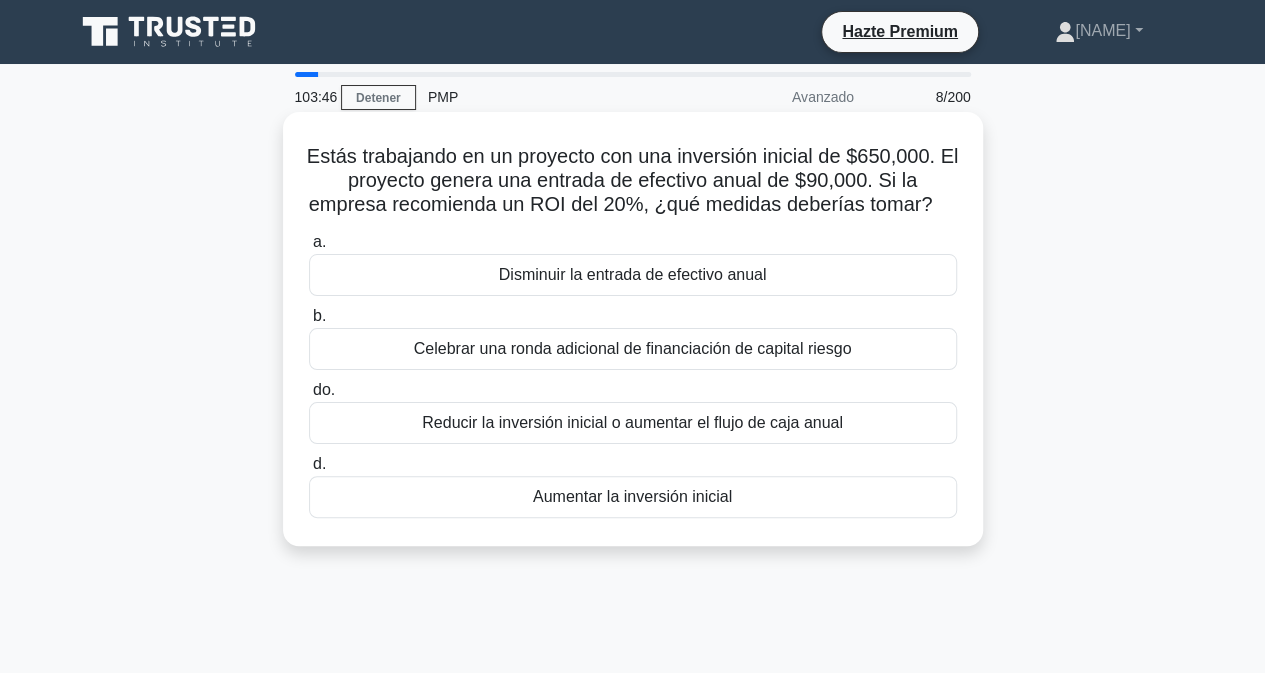click on "Reducir la inversión inicial o aumentar el flujo de caja anual" at bounding box center (632, 422) 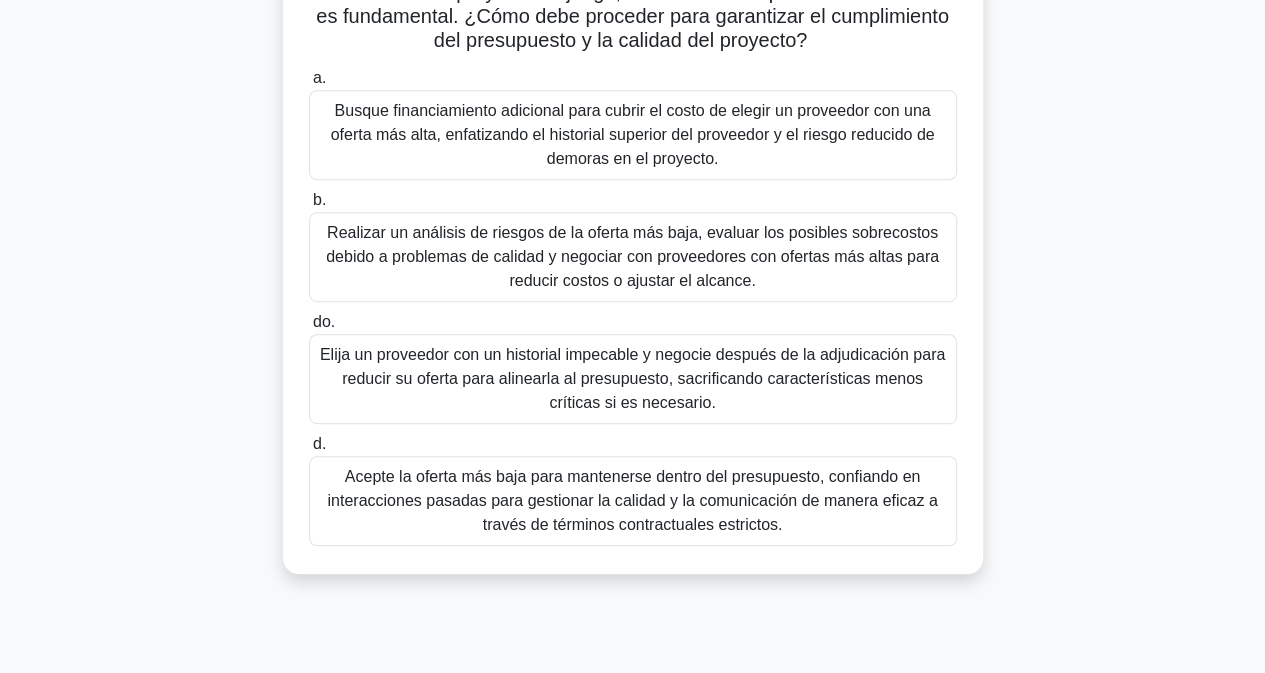 scroll, scrollTop: 407, scrollLeft: 0, axis: vertical 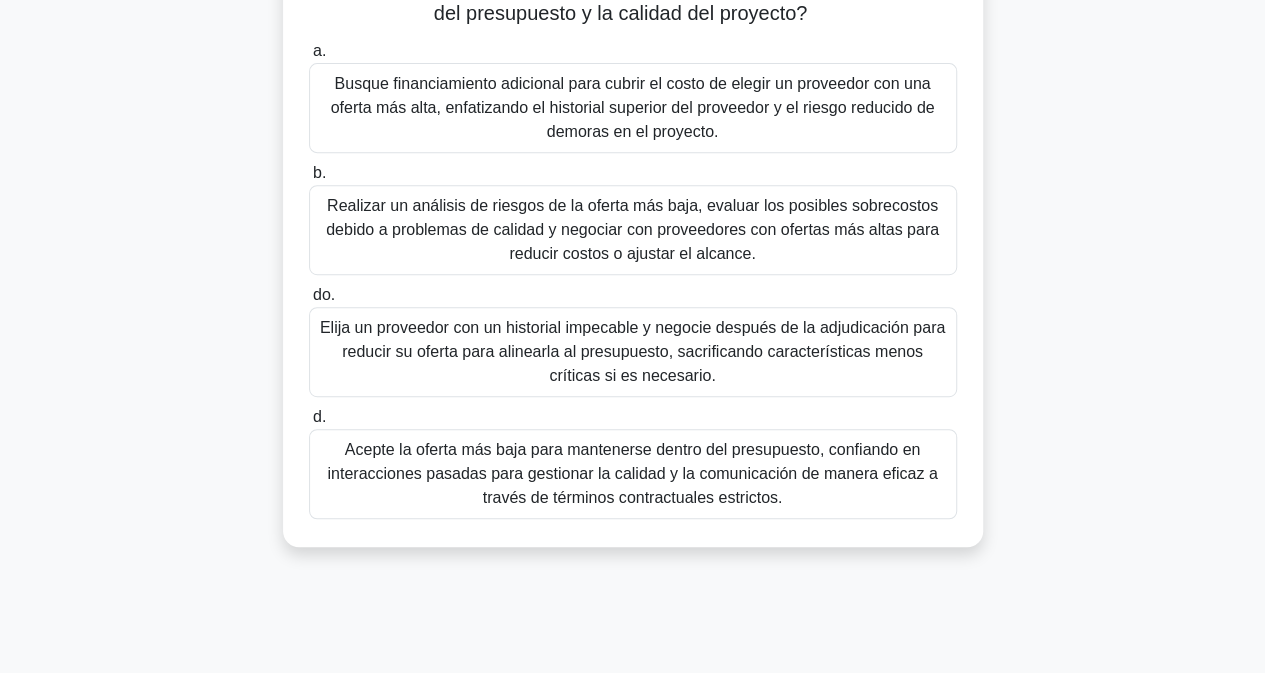 click on "Realizar un análisis de riesgos de la oferta más baja, evaluar los posibles sobrecostos debido a problemas de calidad y negociar con proveedores con ofertas más altas para reducir costos o ajustar el alcance." at bounding box center (632, 229) 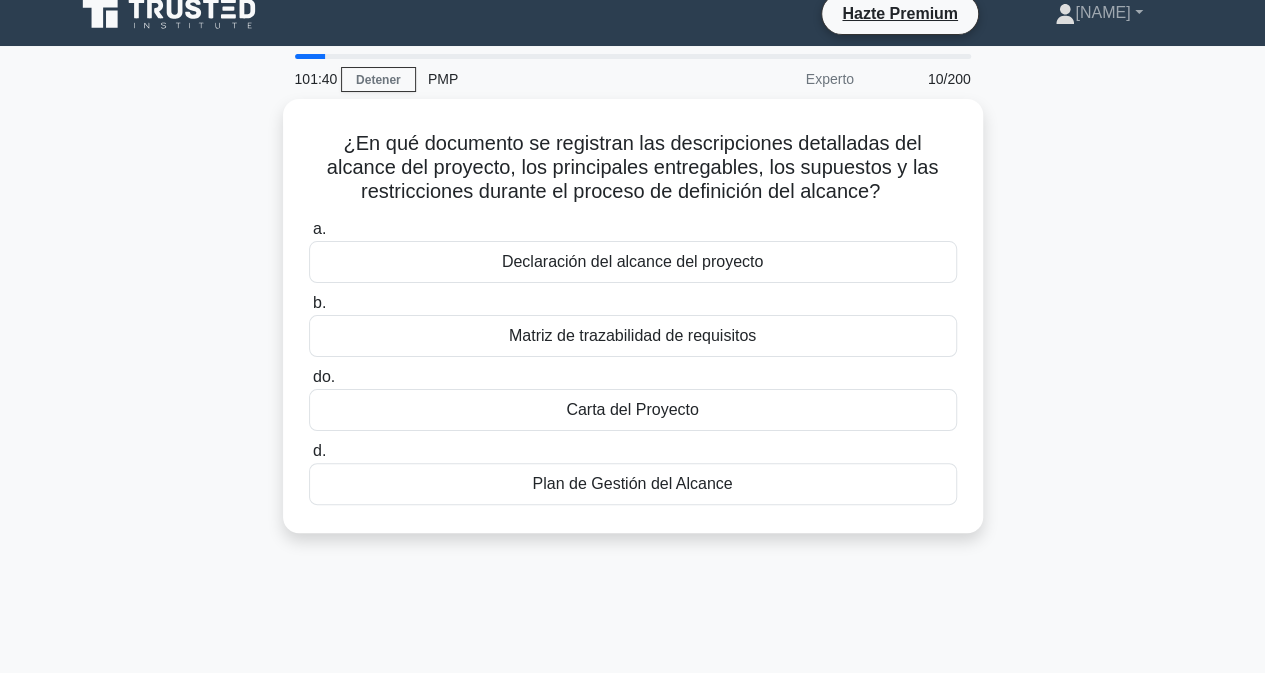 scroll, scrollTop: 0, scrollLeft: 0, axis: both 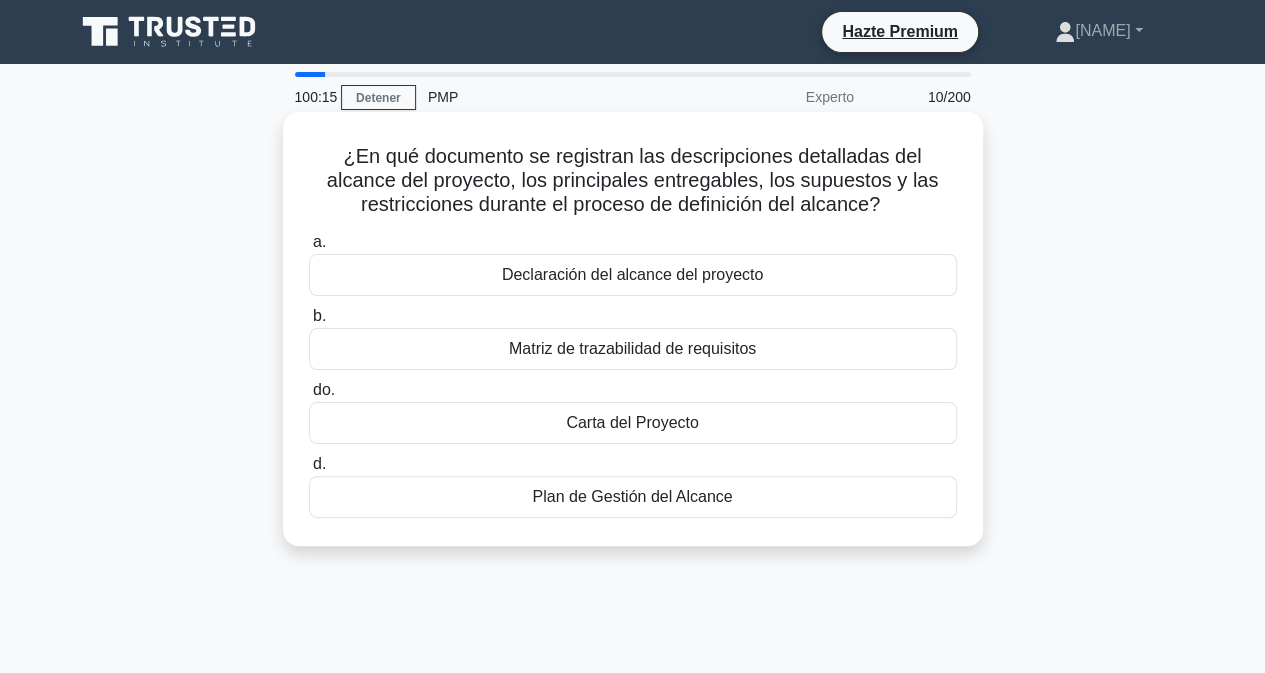 drag, startPoint x: 351, startPoint y: 154, endPoint x: 750, endPoint y: 486, distance: 519.06165 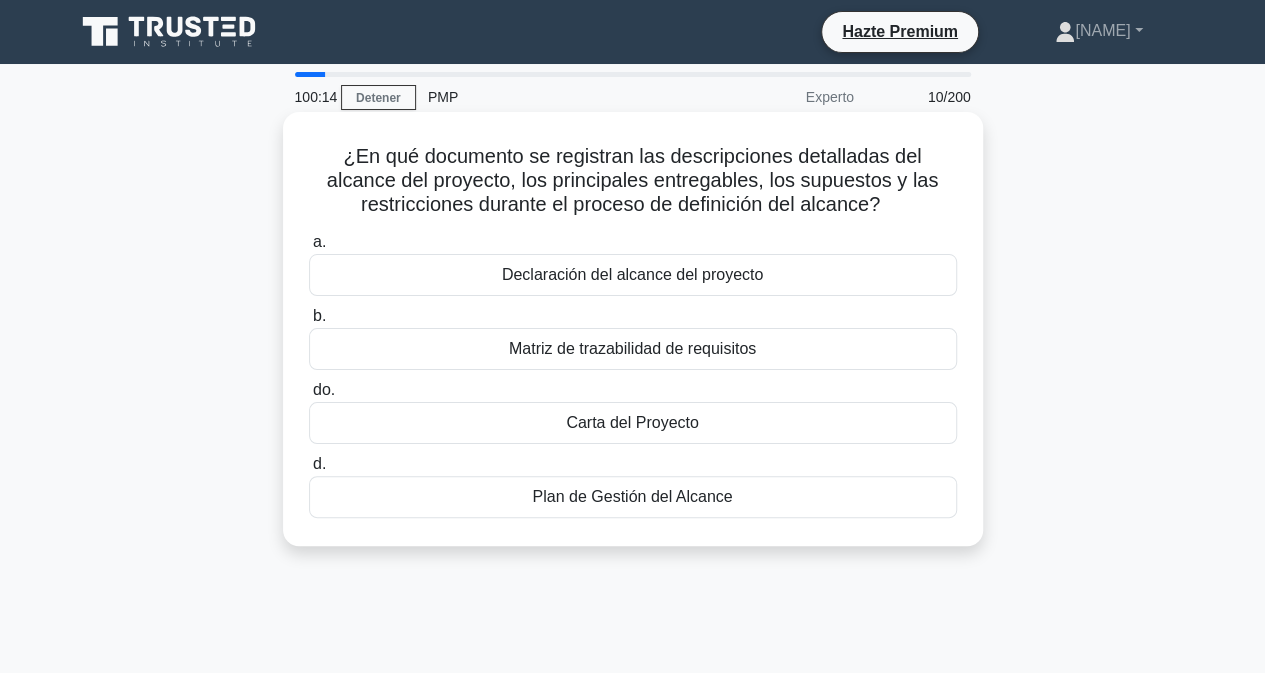 copy on "En qué documento se registran las descripciones detalladas del alcance del proyecto, los principales entregables, los supuestos y las restricciones durante el proceso de definición del alcance?
.spinner_0XTQ{transform-origin:center;animation:spinner_y6GP .75s linear infinite}@keyframes spinner_y6GP{100%{transform:rotate(360deg)}}
a.
Declaración del alcance del proyecto
b.
Matriz de trazabilidad de requisitos
do.
Carta del Proyecto
d.
Plan de Gestión del Alcance" 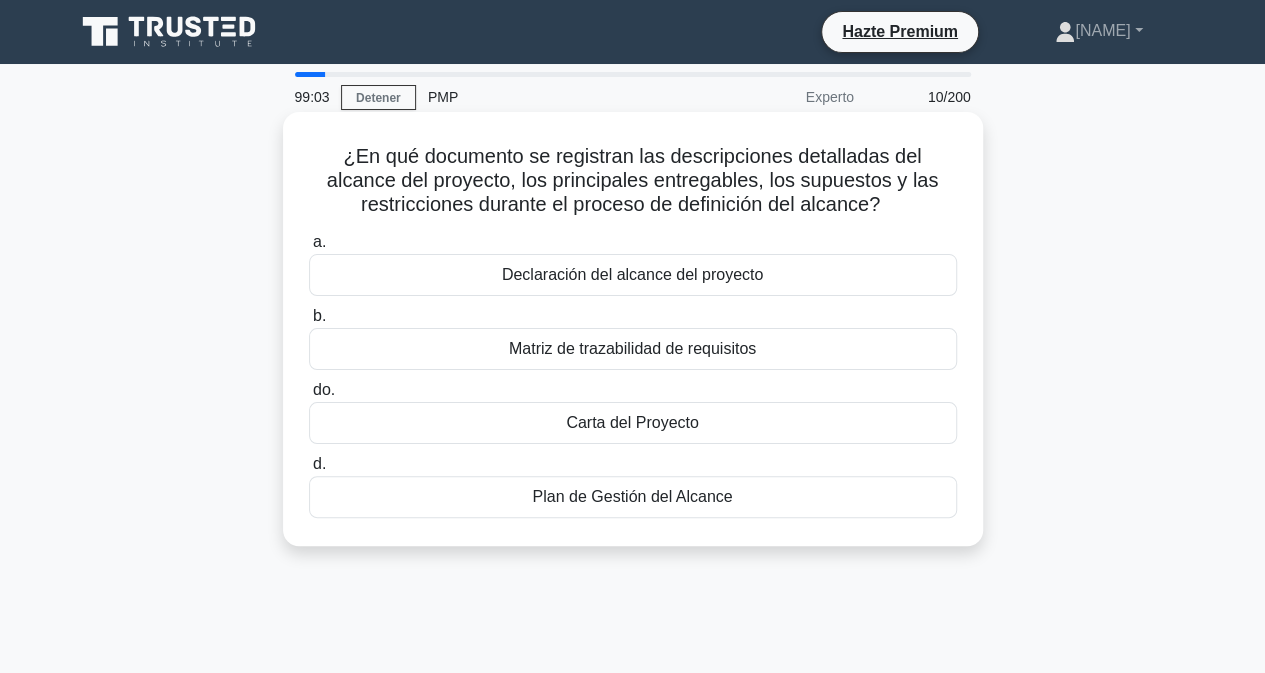 click on "Plan de Gestión del Alcance" at bounding box center (632, 496) 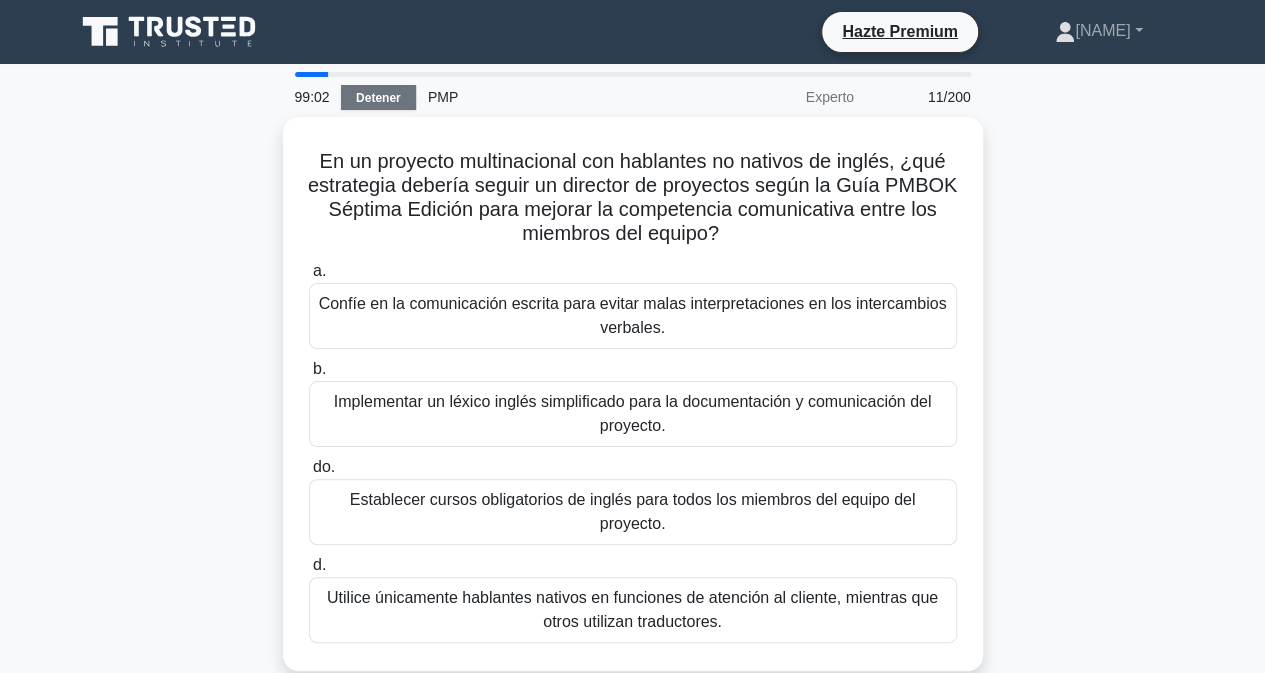 click on "Detener" at bounding box center (378, 98) 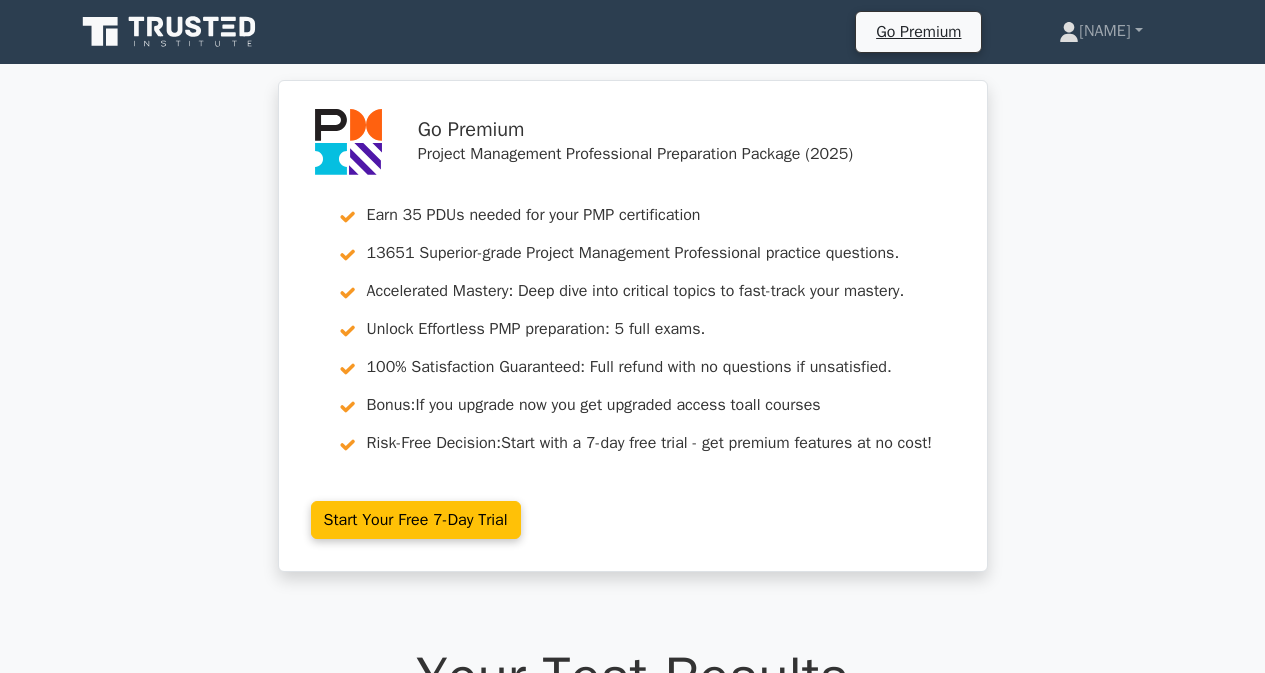 scroll, scrollTop: 0, scrollLeft: 0, axis: both 